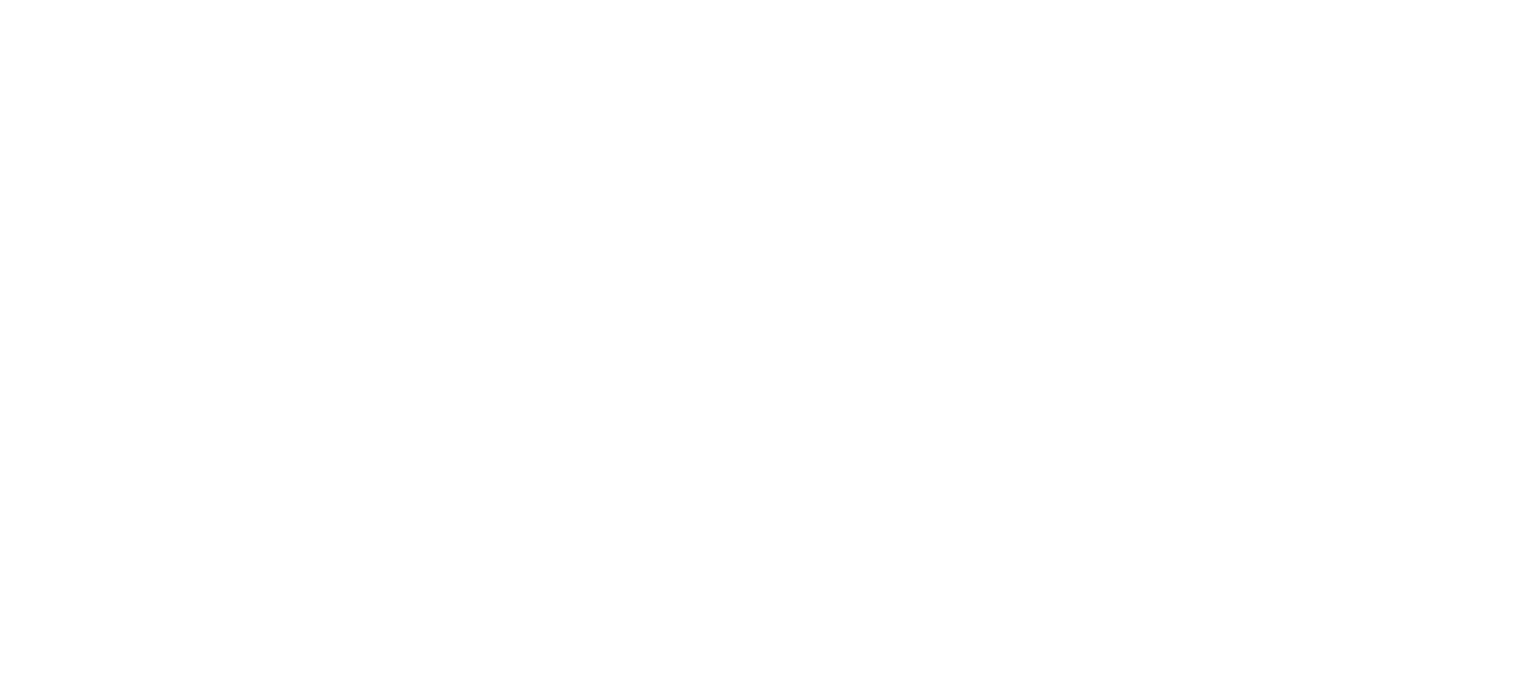 scroll, scrollTop: 0, scrollLeft: 0, axis: both 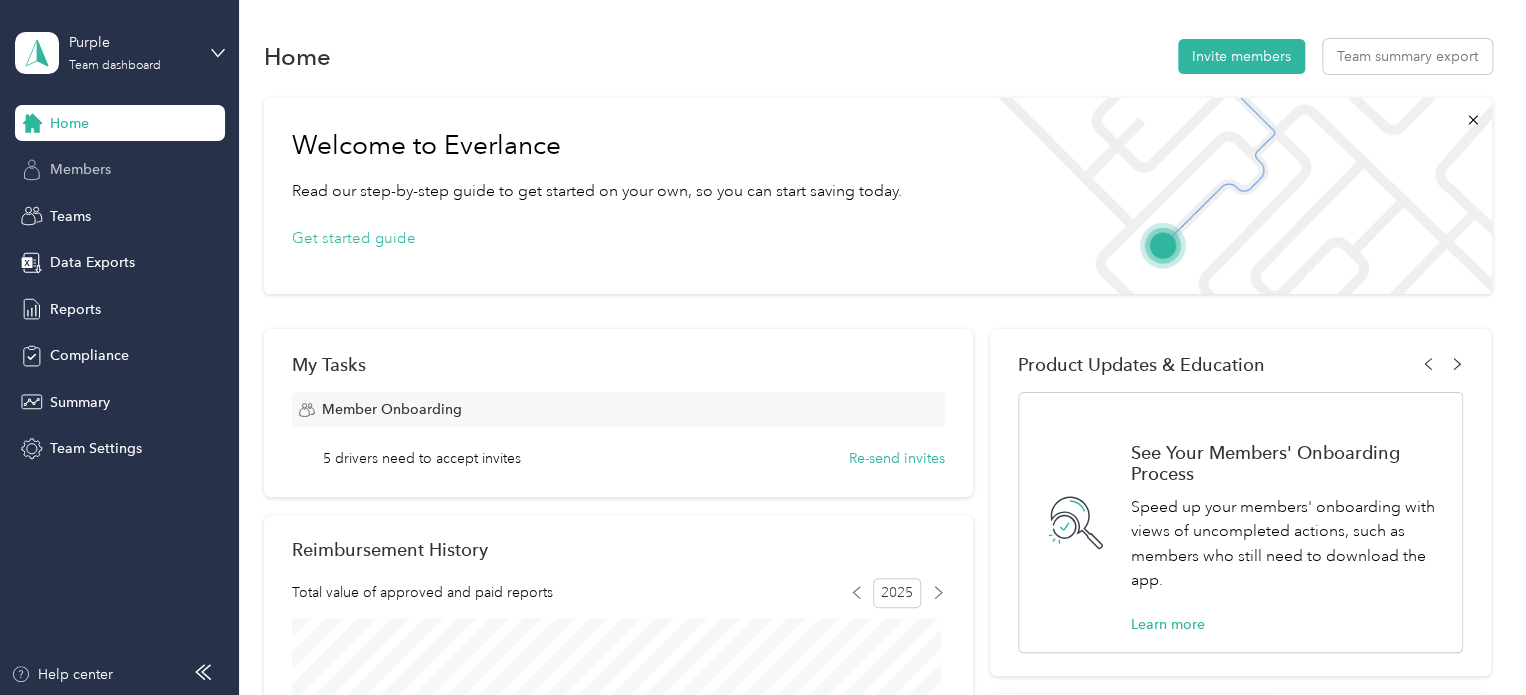 click on "Members" at bounding box center [80, 169] 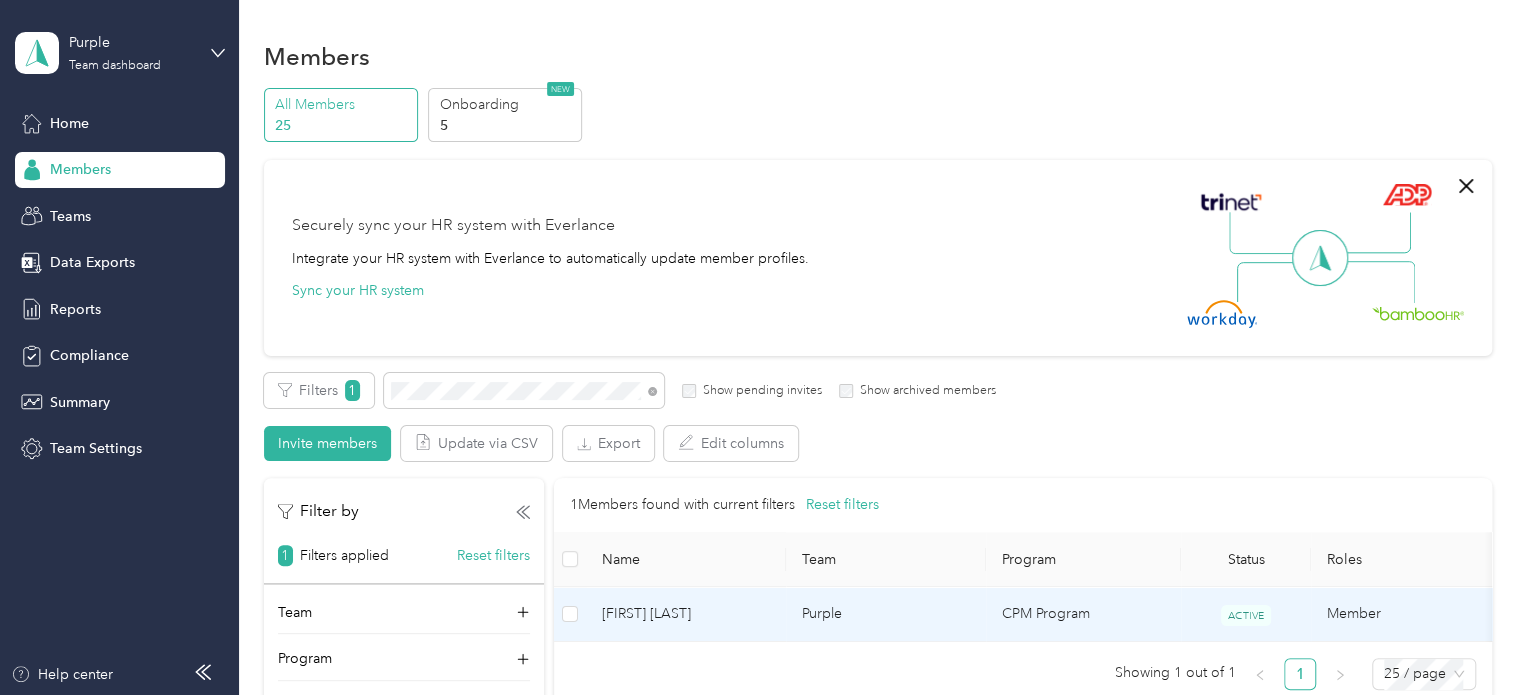 click on "[FIRST] [LAST]" at bounding box center [686, 614] 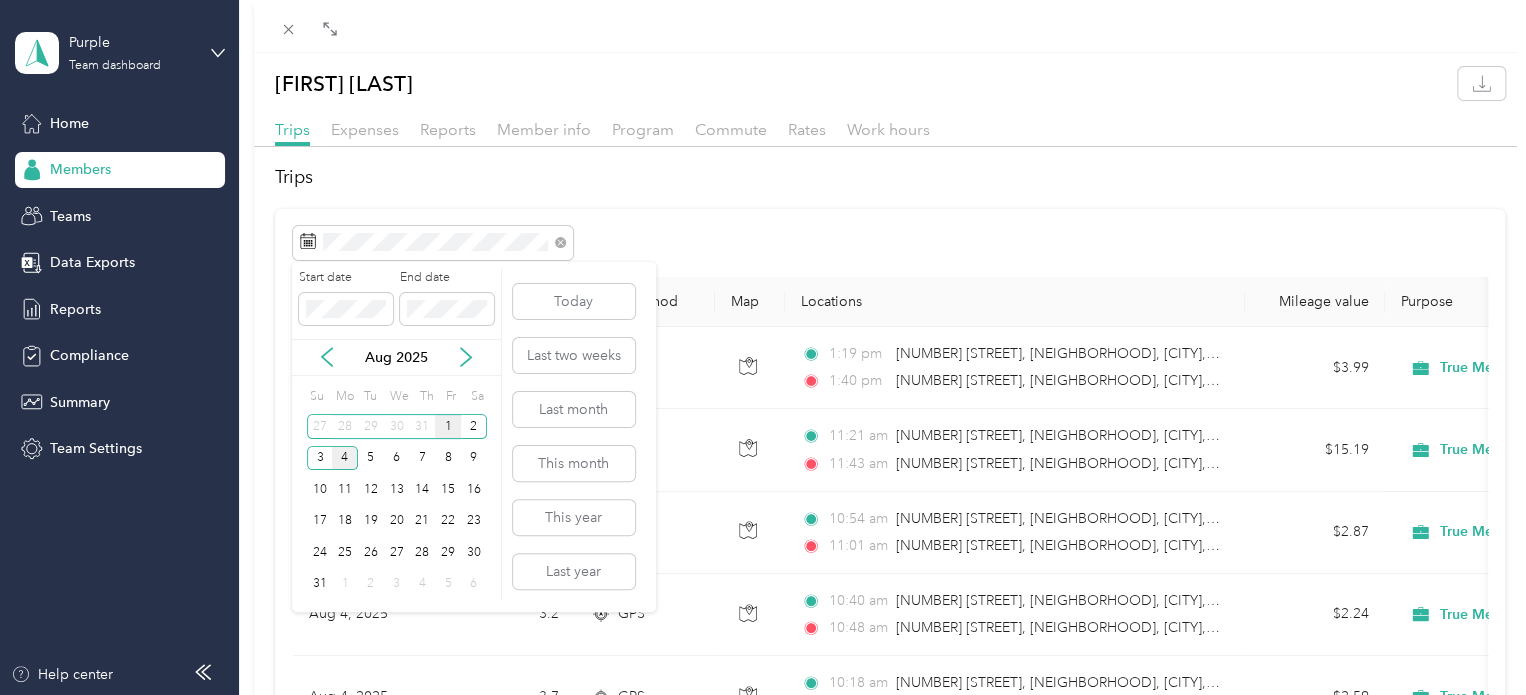 click on "1" at bounding box center (448, 426) 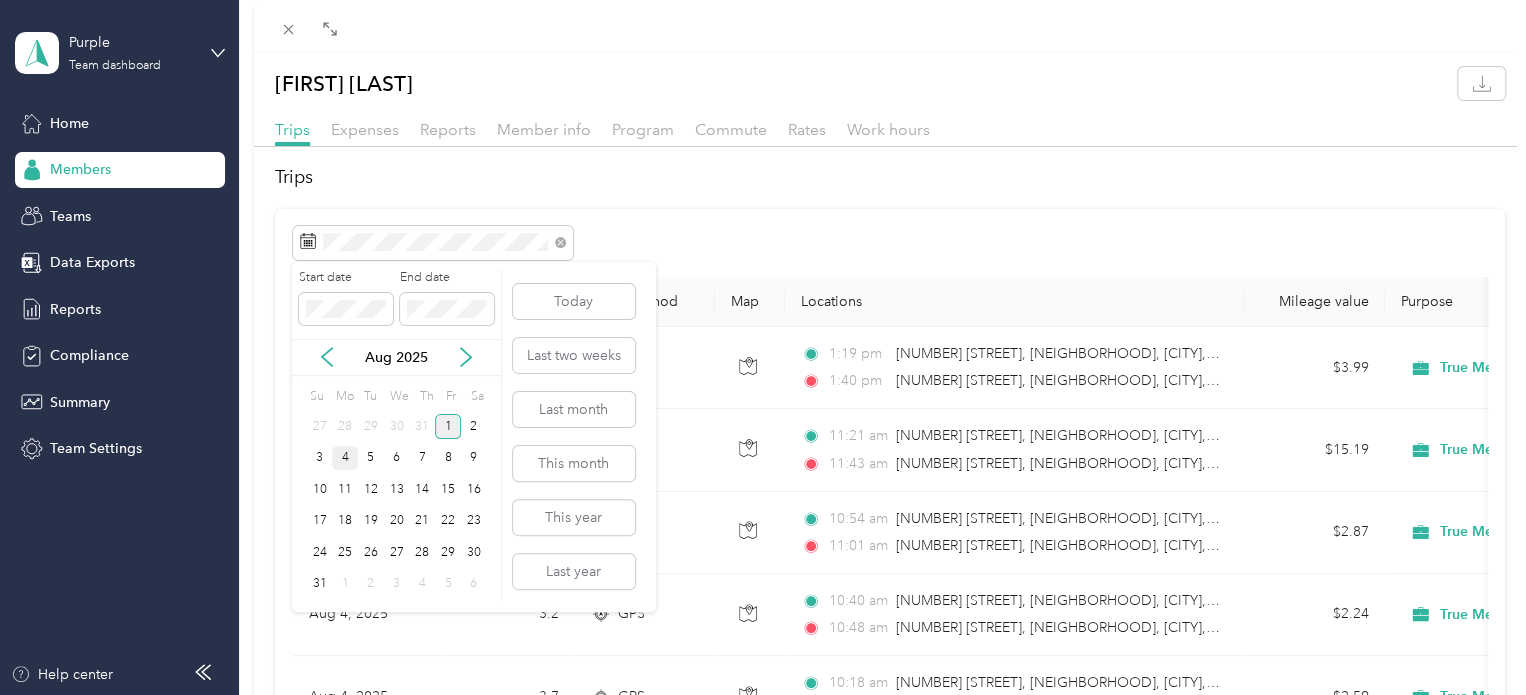 click on "1" at bounding box center (448, 426) 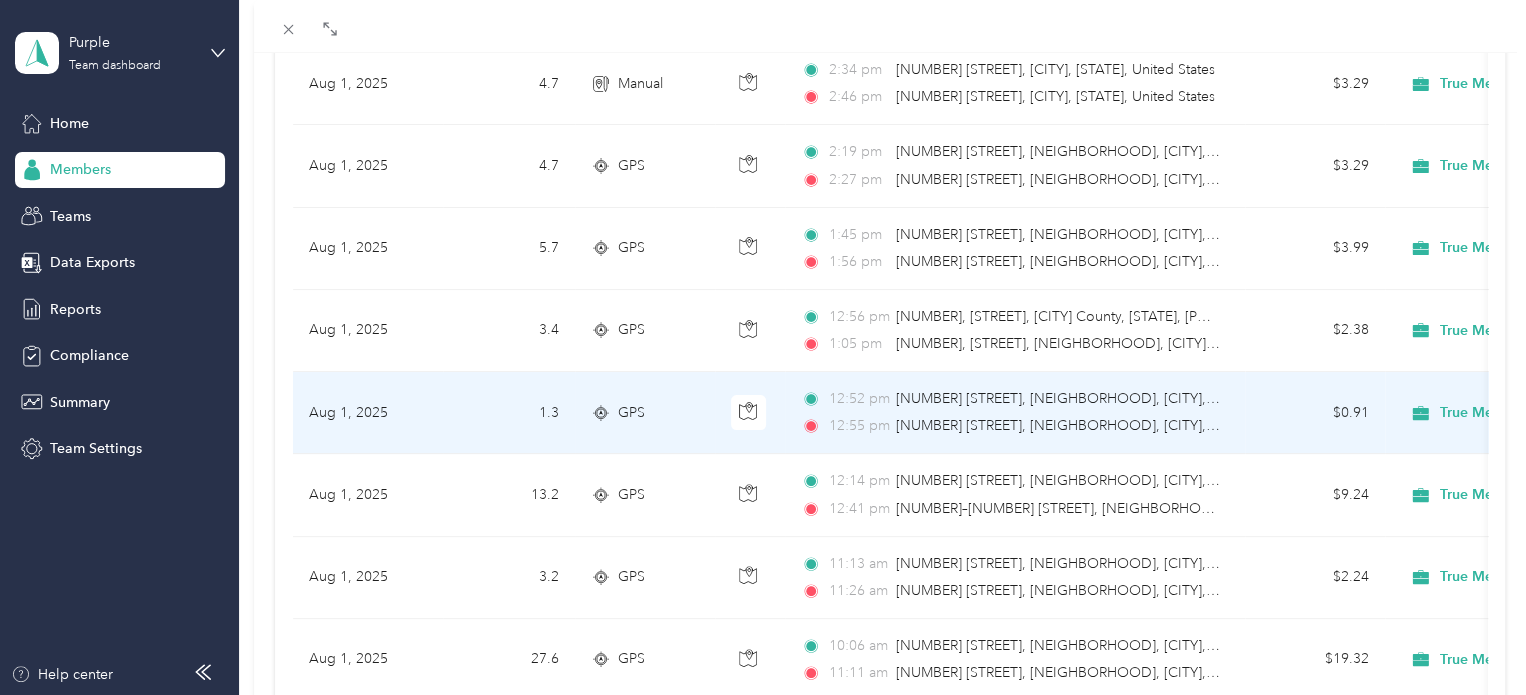 scroll, scrollTop: 122, scrollLeft: 0, axis: vertical 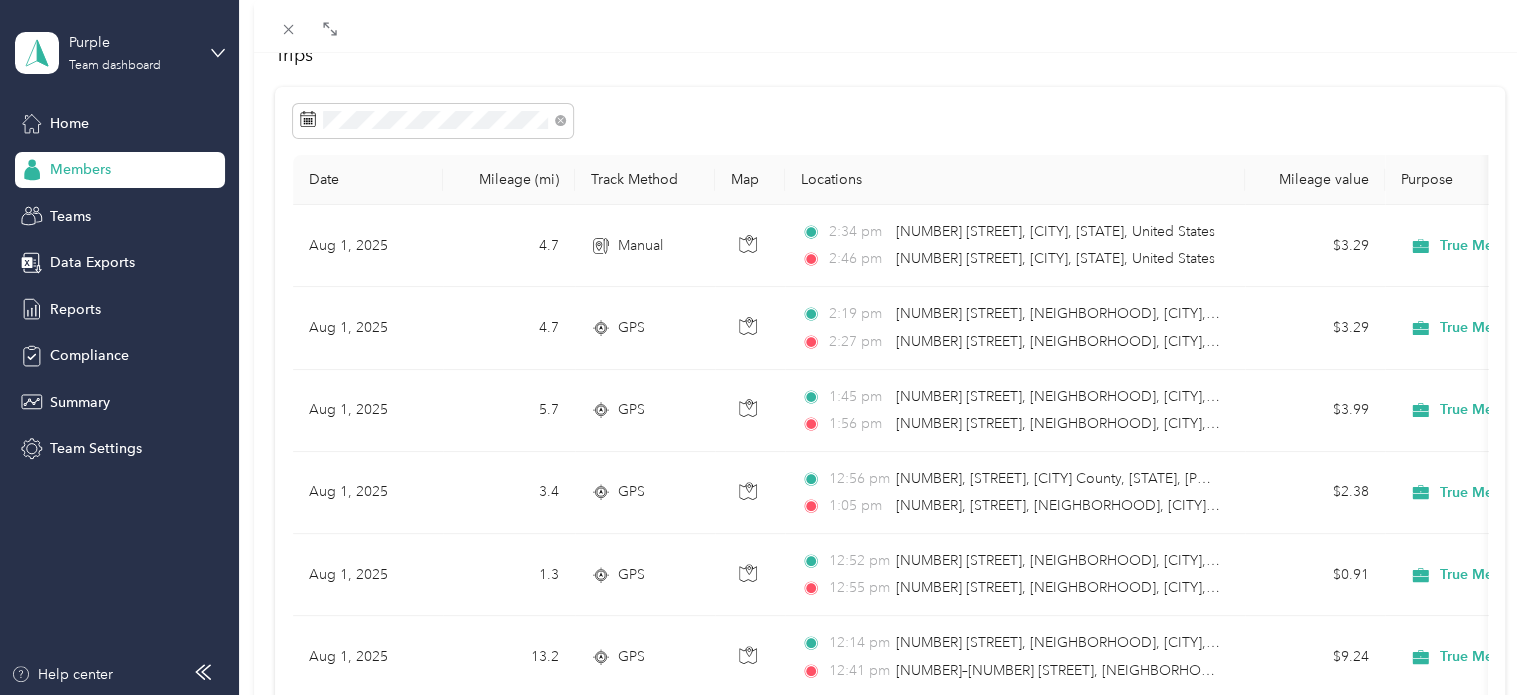 click on "Yae Yu Trips Expenses Reports Member info Program Commute Rates Work hours Trips Date Mileage (mi) Track Method Map Locations Mileage value Purpose               Aug 1, 2025 4.7 Manual 2:34 pm [NUMBER] [STREET] N, [CITY], [STATE], United States 2:46 pm [NUMBER] [STREET], [CITY], [STATE] $3.29 True Mental Health Services Aug 1, 2025 4.7 GPS 2:19 pm [NUMBER] [STREET], [NEIGHBORHOOD], [CITY], [STATE] 2:27 pm [NUMBER] [STREET] N, [NEIGHBORHOOD], [CITY], [STATE] $3.29 True Mental Health Services Aug 1, 2025 5.7 GPS 1:45 pm [NUMBER] [STREET], [NEIGHBORHOOD], [CITY], [STATE] 1:56 pm [NUMBER] [STREET], [NEIGHBORHOOD], [CITY], [STATE] $3.99 True Mental Health Services Aug 1, 2025 3.4 GPS 12:56 pm [NUMBER], [STREET], [CITY], [CITY] County, [STATE], [POSTAL_CODE], USA 1:05 pm [NUMBER], [STREET], [NEIGHBORHOOD], [CITY], [CITY] County, [STATE], [POSTAL_CODE], USA $2.38 True Mental Health Services Aug 1, 2025 1.3 GPS 12:52 pm [NUMBER] [STREET], [NEIGHBORHOOD], [CITY], [STATE] 12:55 pm [NUMBER] [STREET], [NEIGHBORHOOD], [CITY], [STATE] $0.91 True Mental Health Services Aug 1, 2025 13.2 GPS" at bounding box center (763, 347) 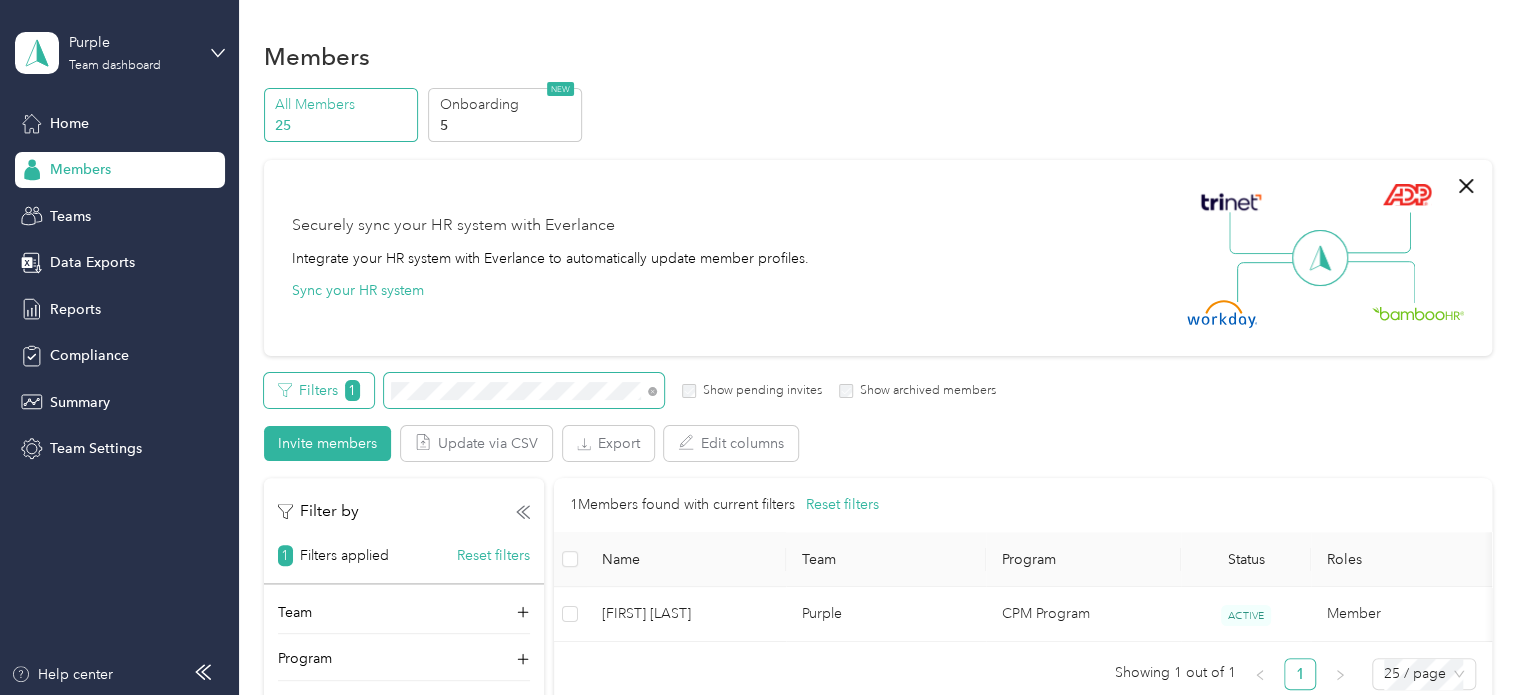 click on "Filters 1 Show pending invites Show archived members" at bounding box center [630, 390] 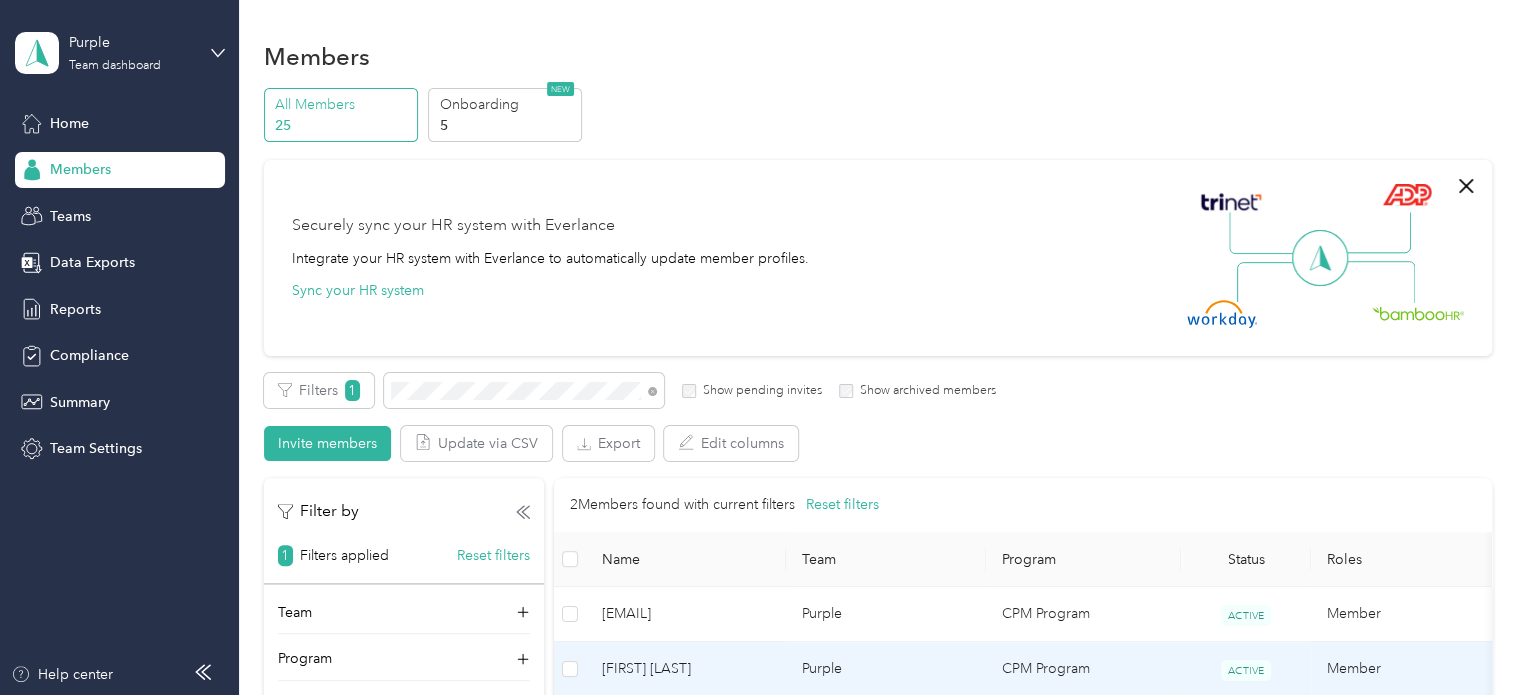 click on "[FIRST] [LAST]" at bounding box center [686, 669] 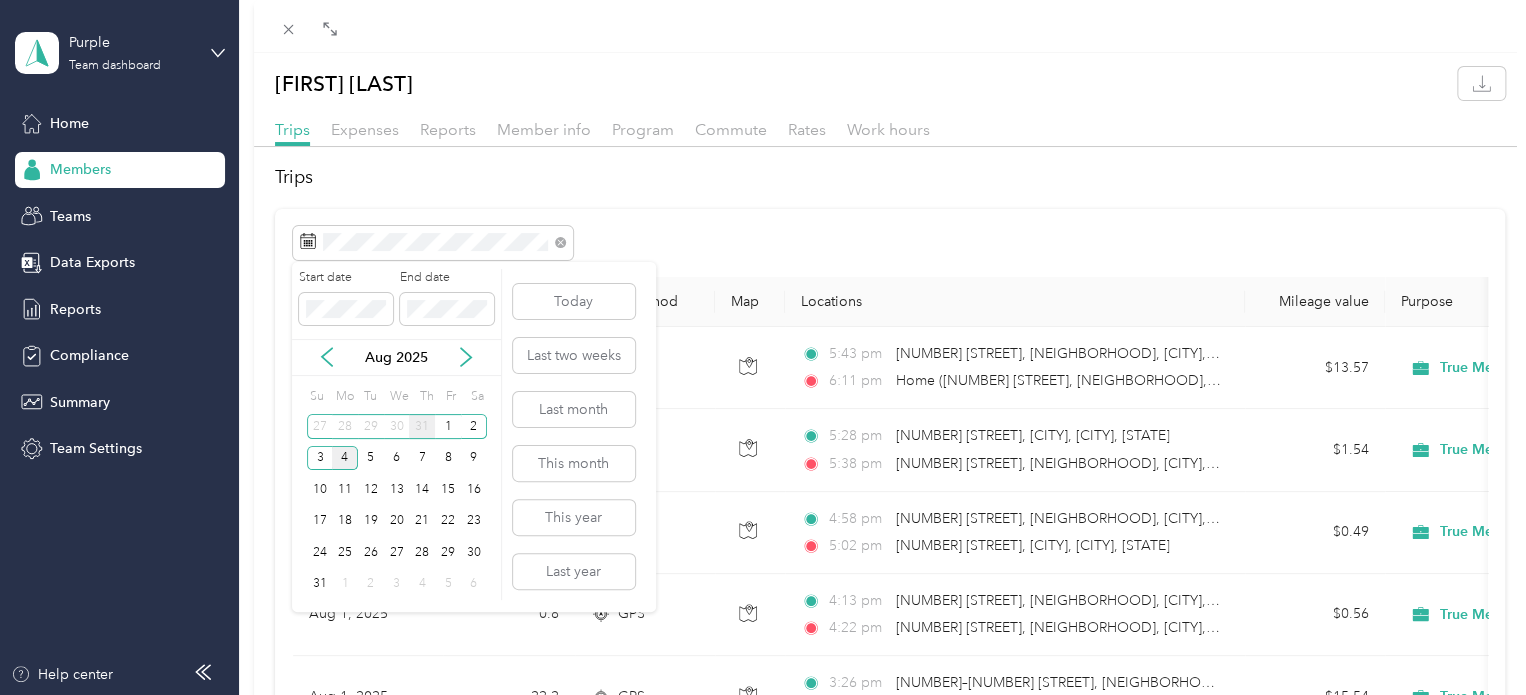 click on "31" at bounding box center [422, 426] 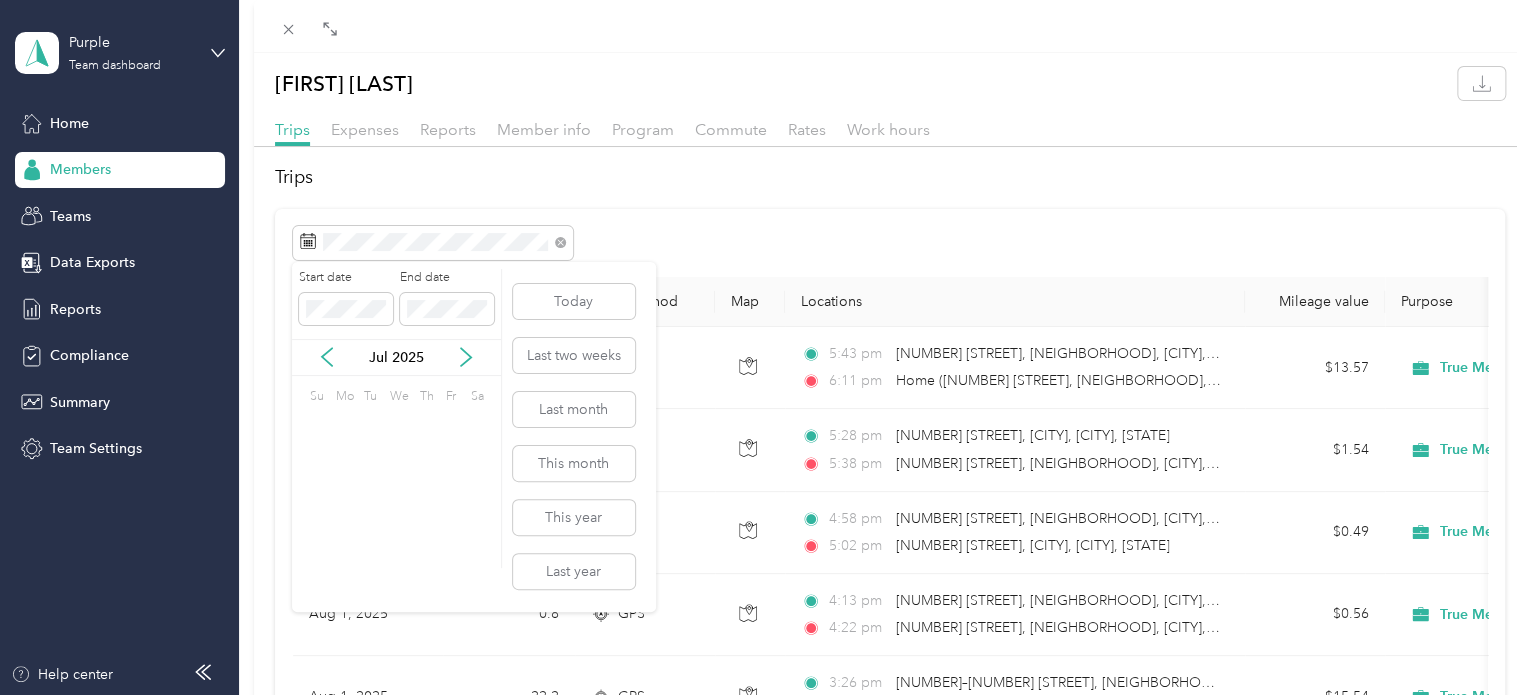 click on "3" at bounding box center [422, 426] 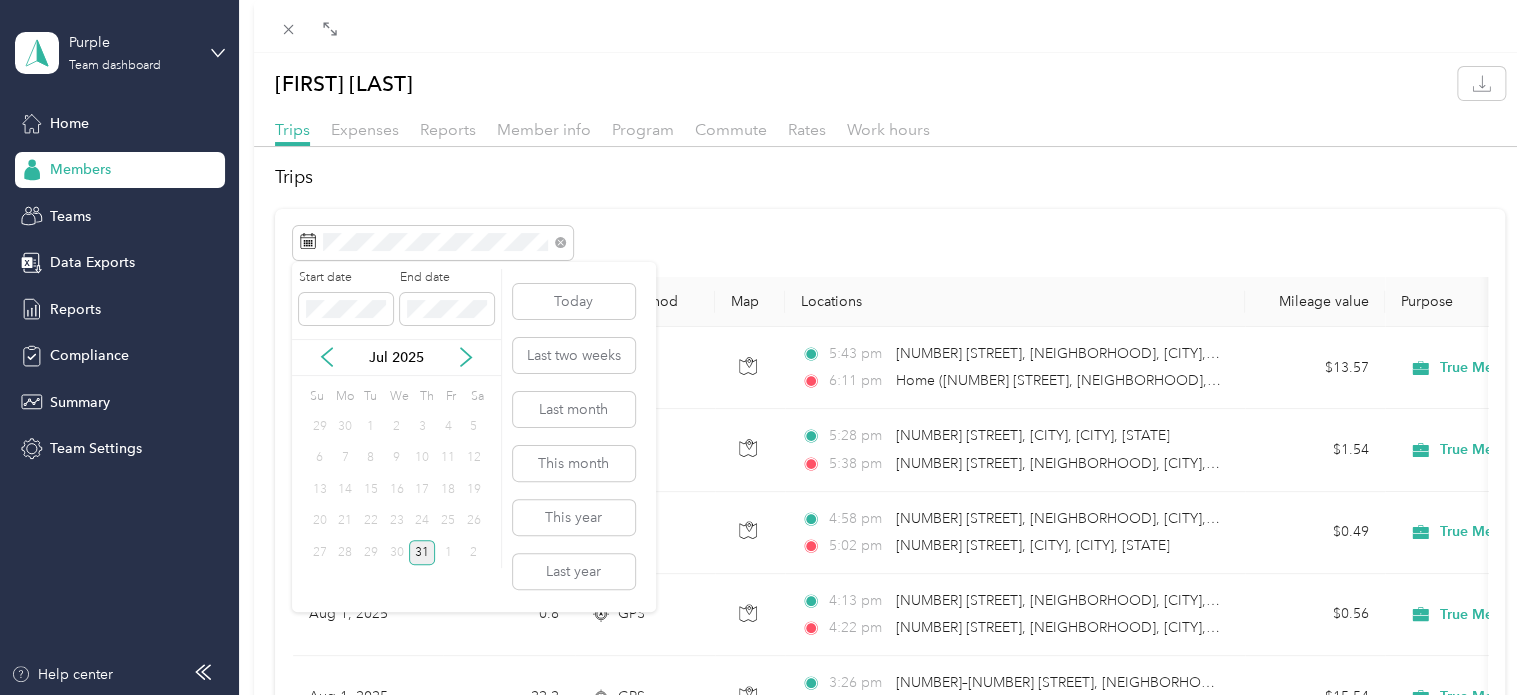 click on "31" at bounding box center (422, 552) 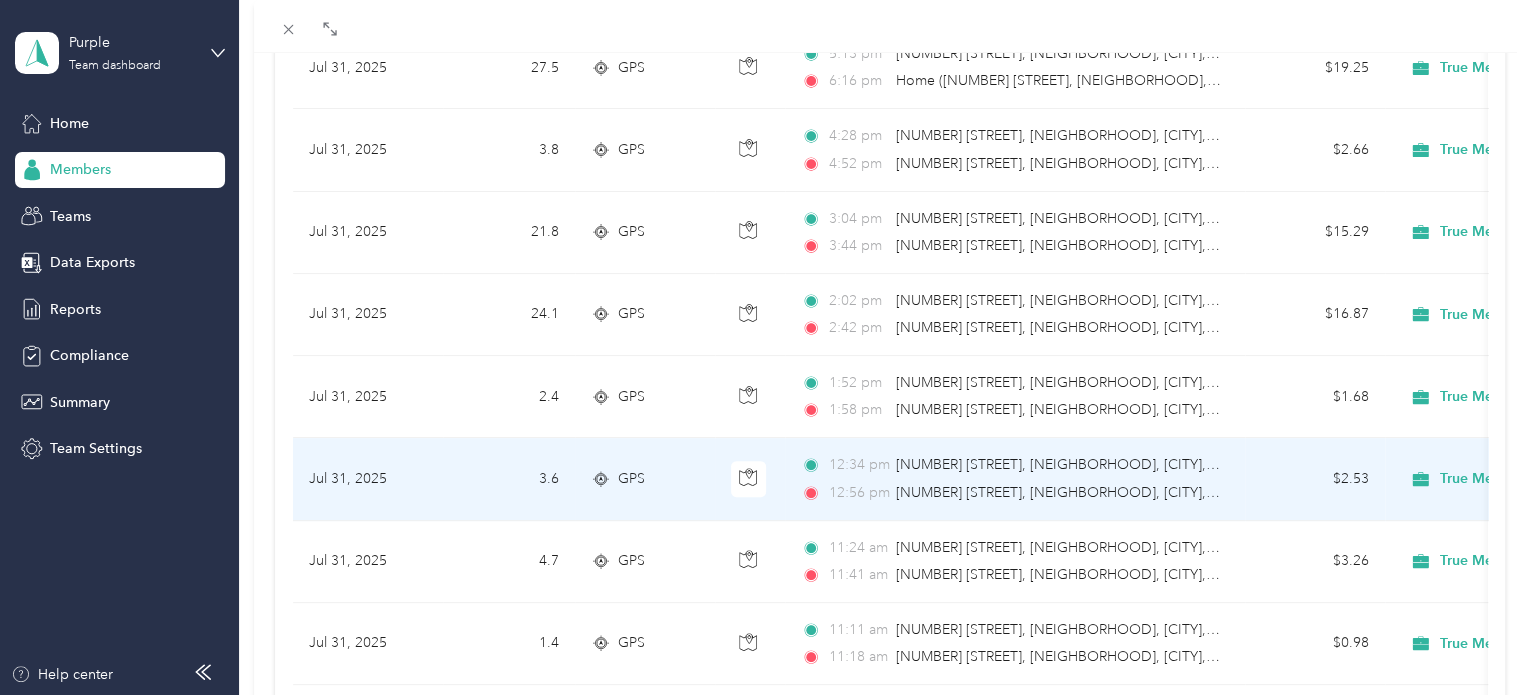 scroll, scrollTop: 0, scrollLeft: 0, axis: both 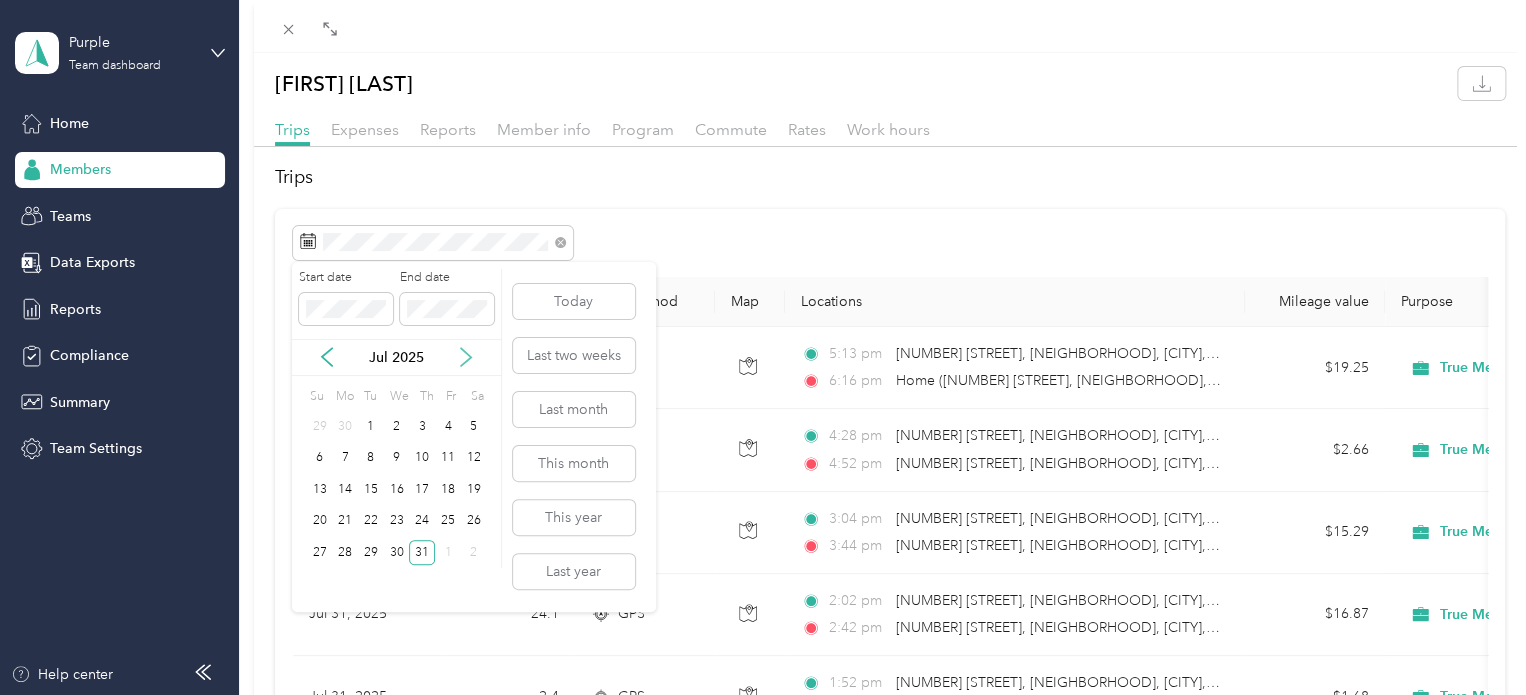 click 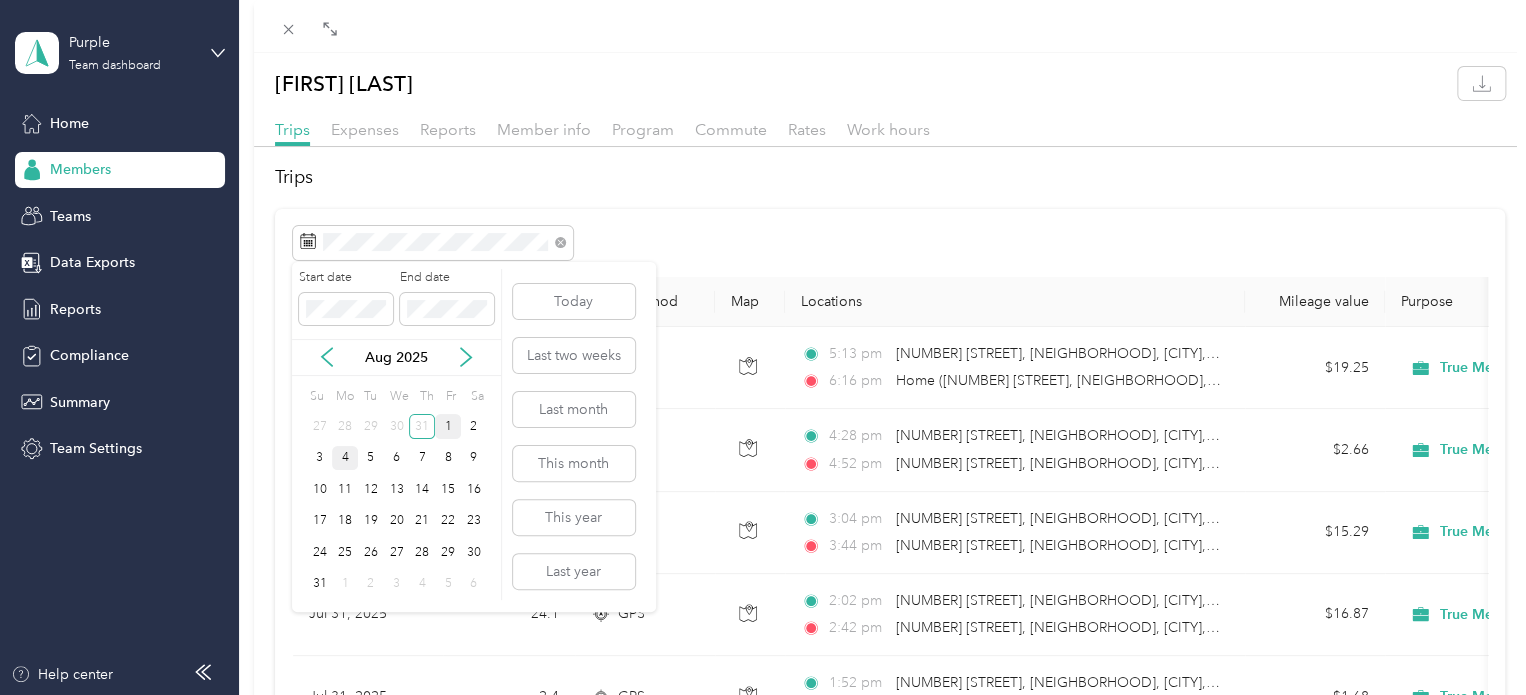 click on "1" at bounding box center (448, 426) 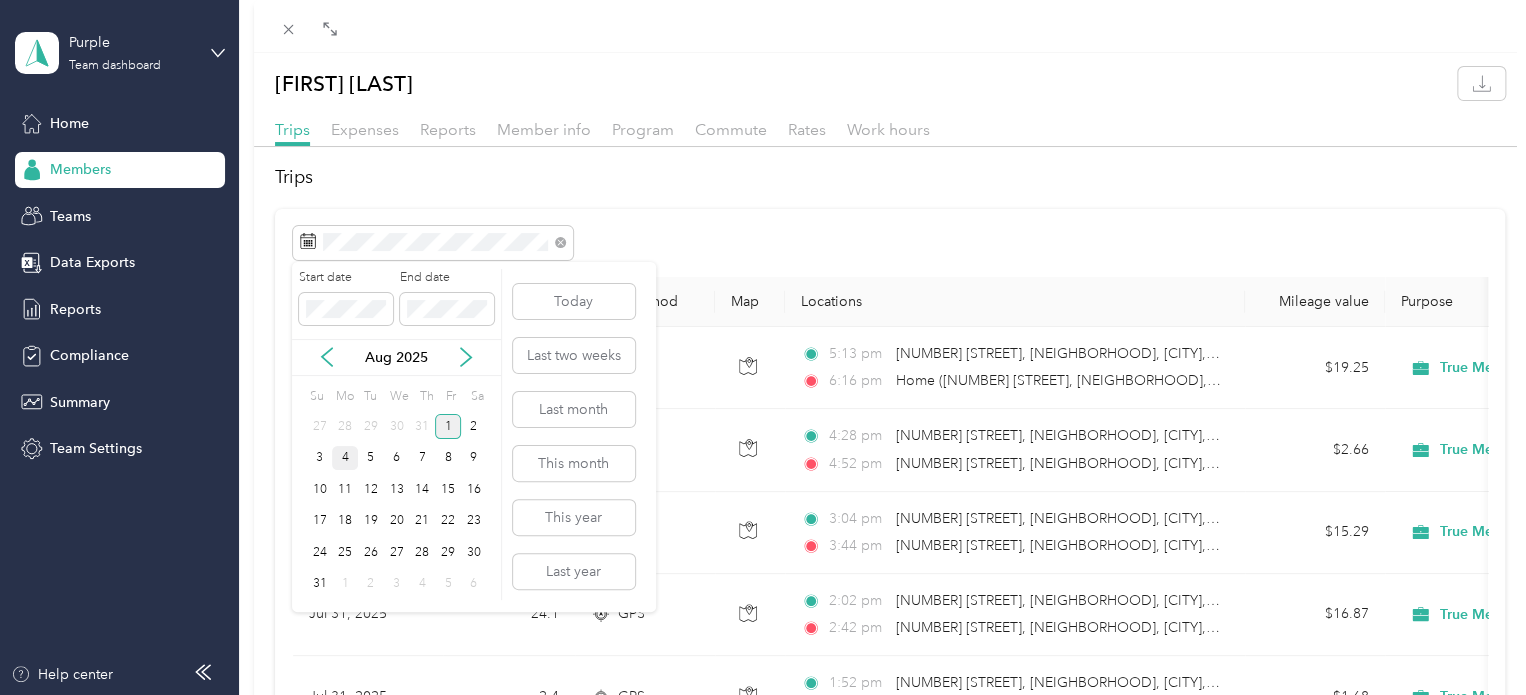 click on "1" at bounding box center [448, 426] 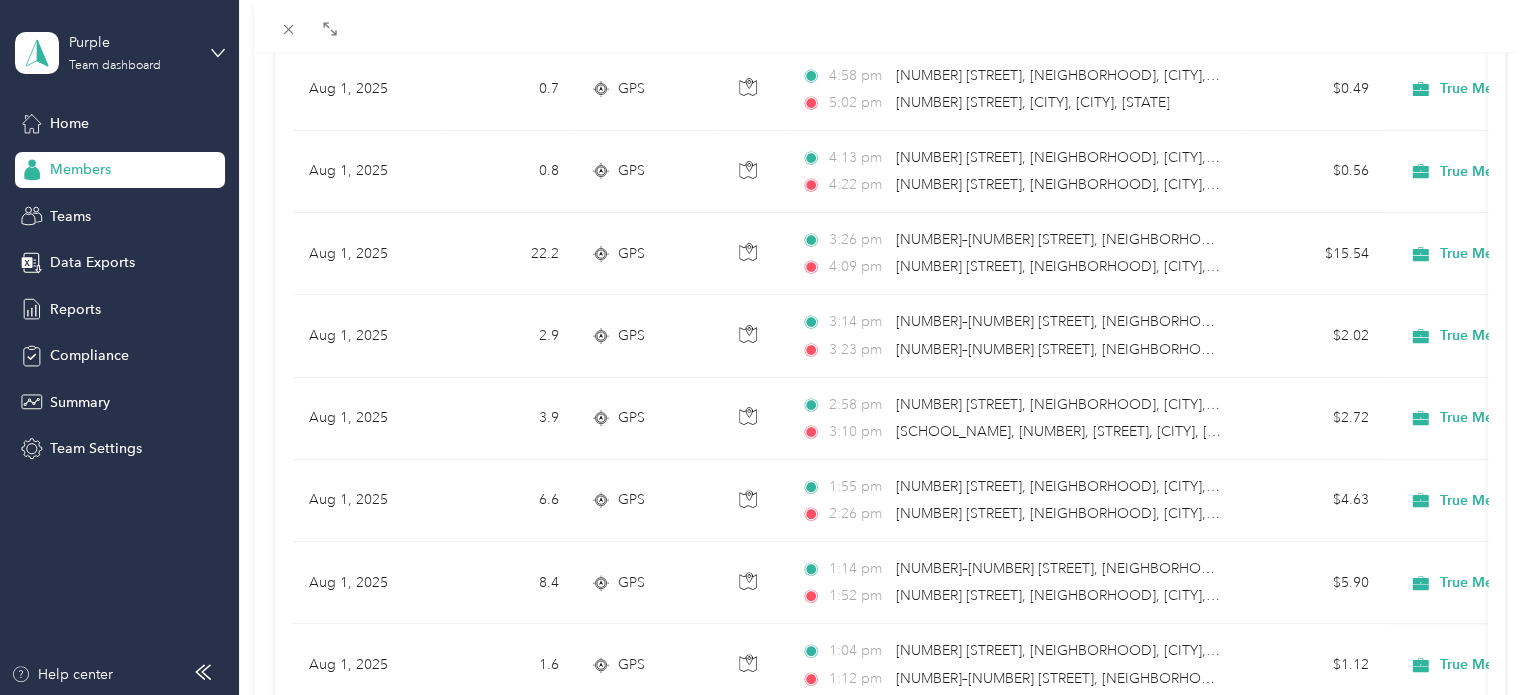 scroll, scrollTop: 178, scrollLeft: 0, axis: vertical 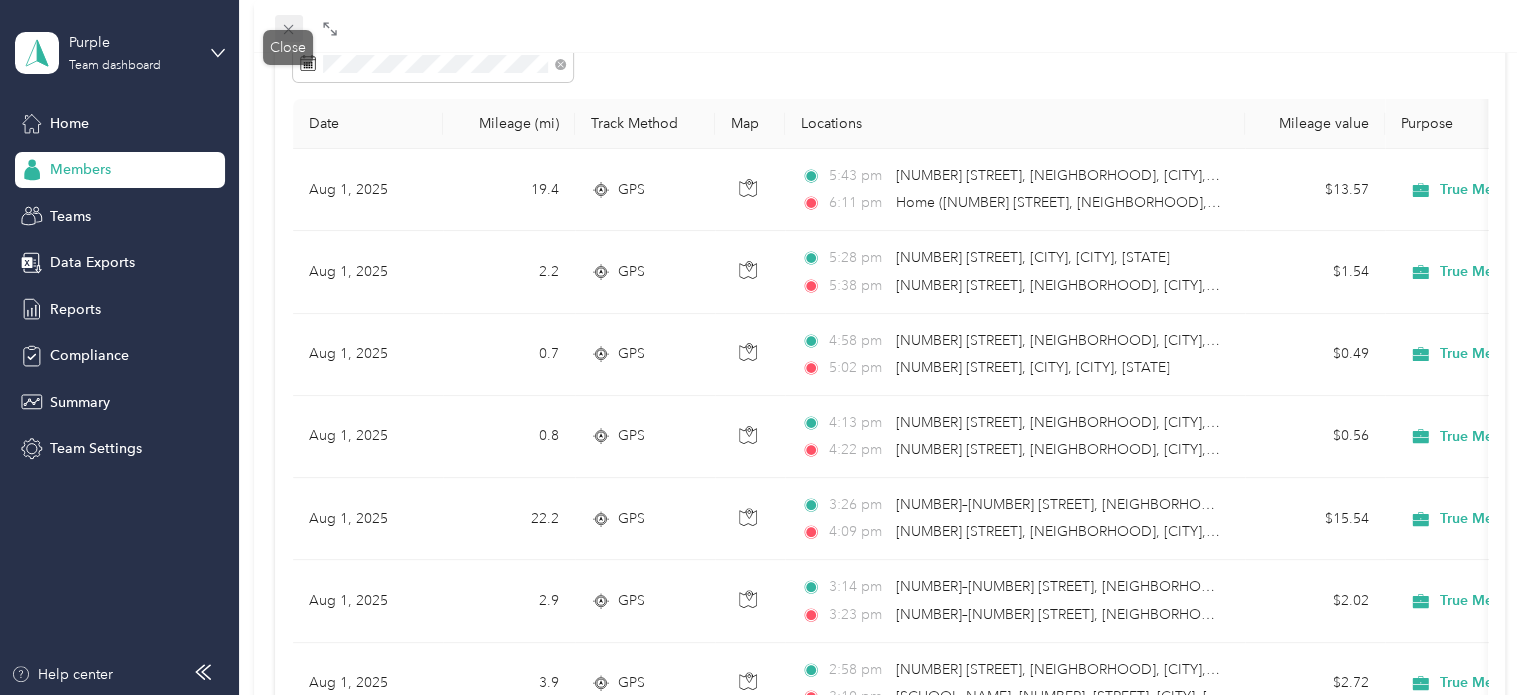 click 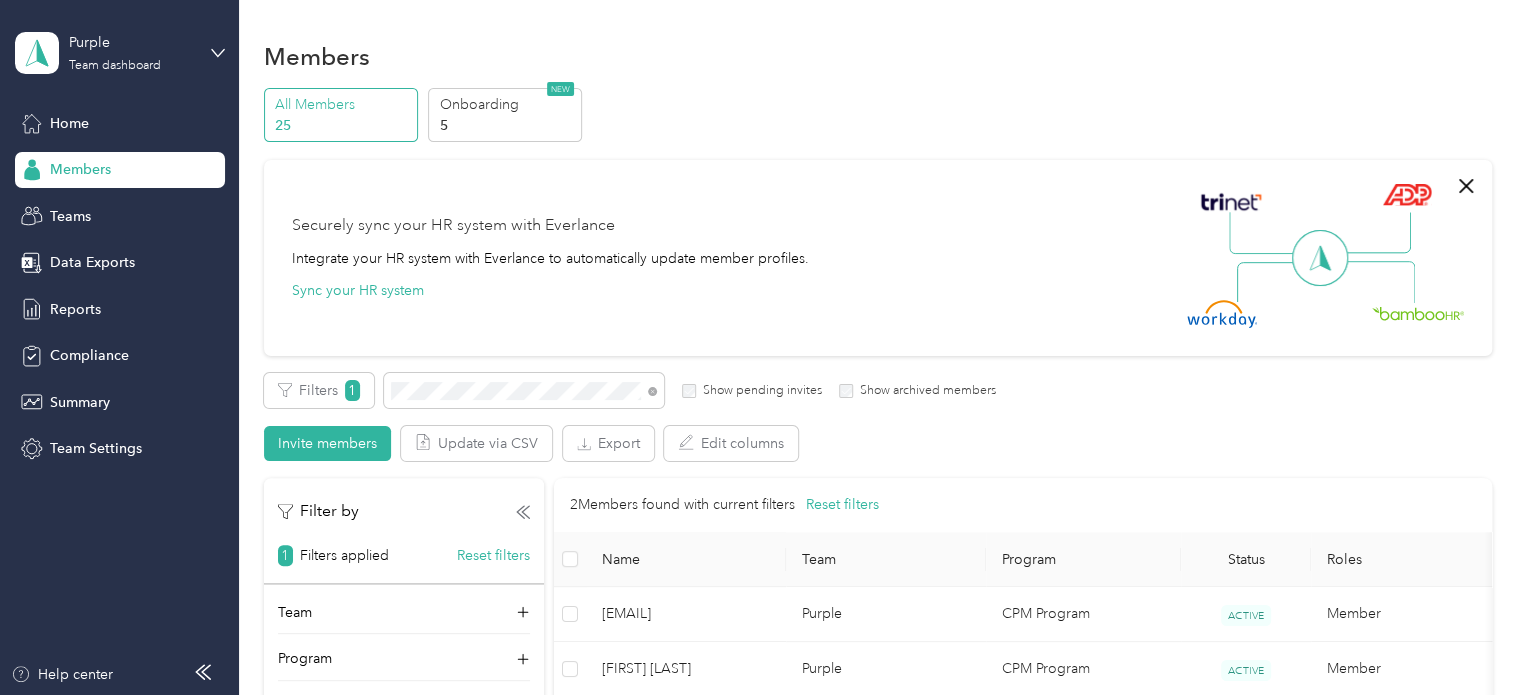 click on "Members" at bounding box center (80, 169) 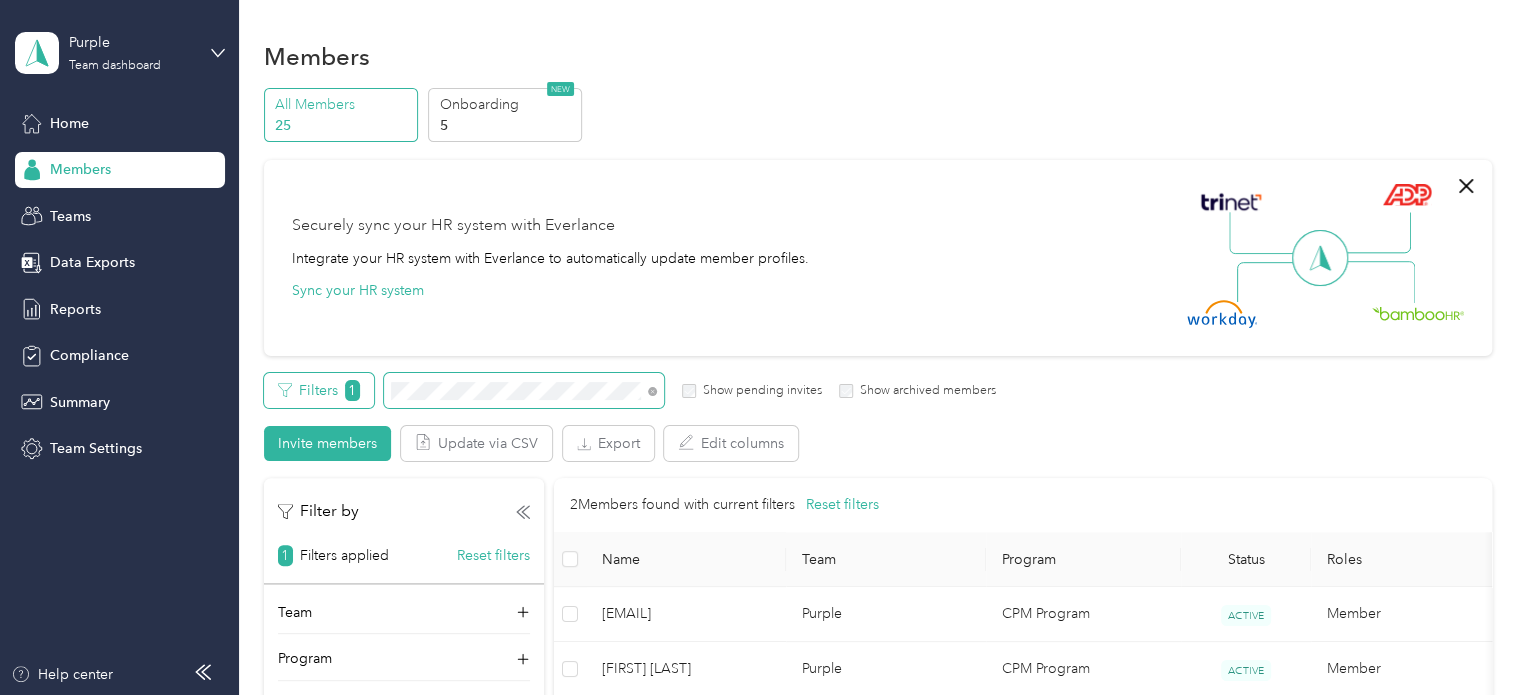 click on "Filters 1 Show pending invites Show archived members" at bounding box center [630, 390] 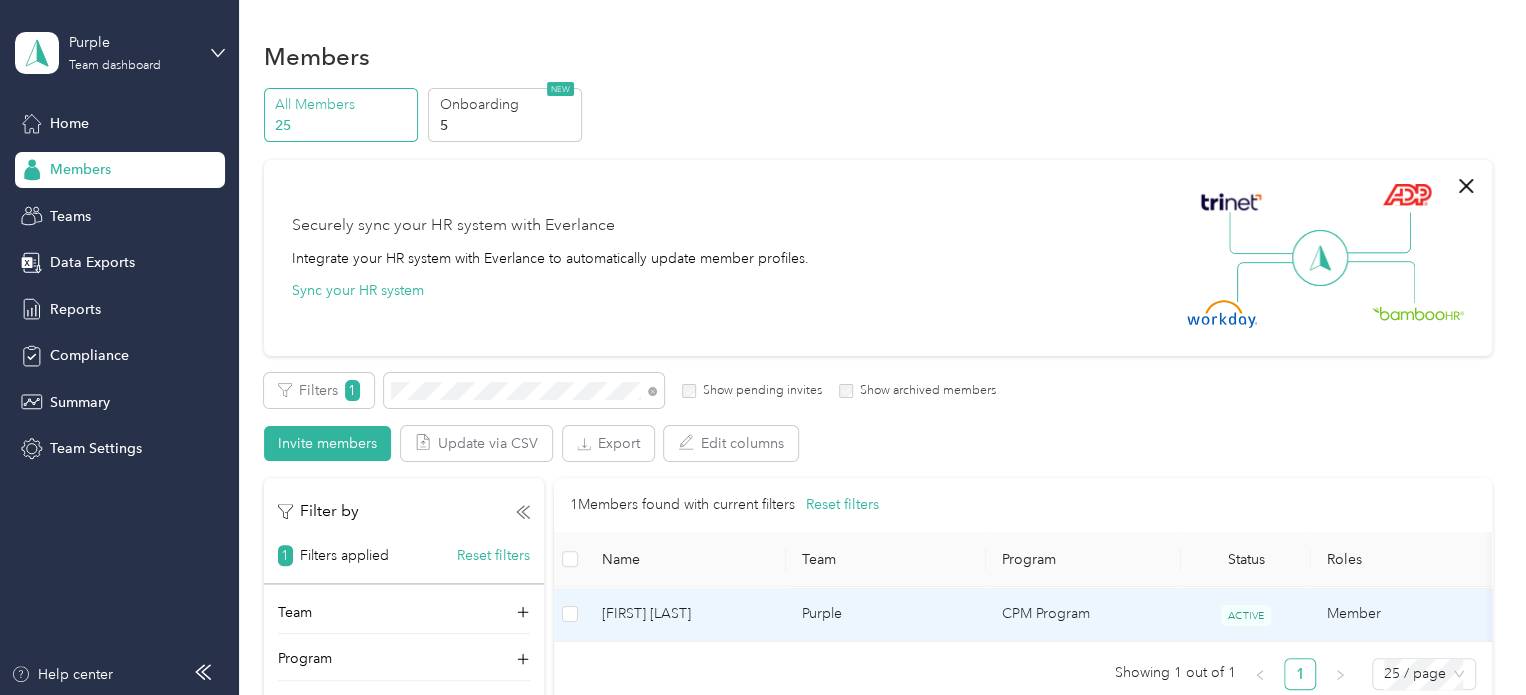 click on "[FIRST] [LAST]" at bounding box center [686, 614] 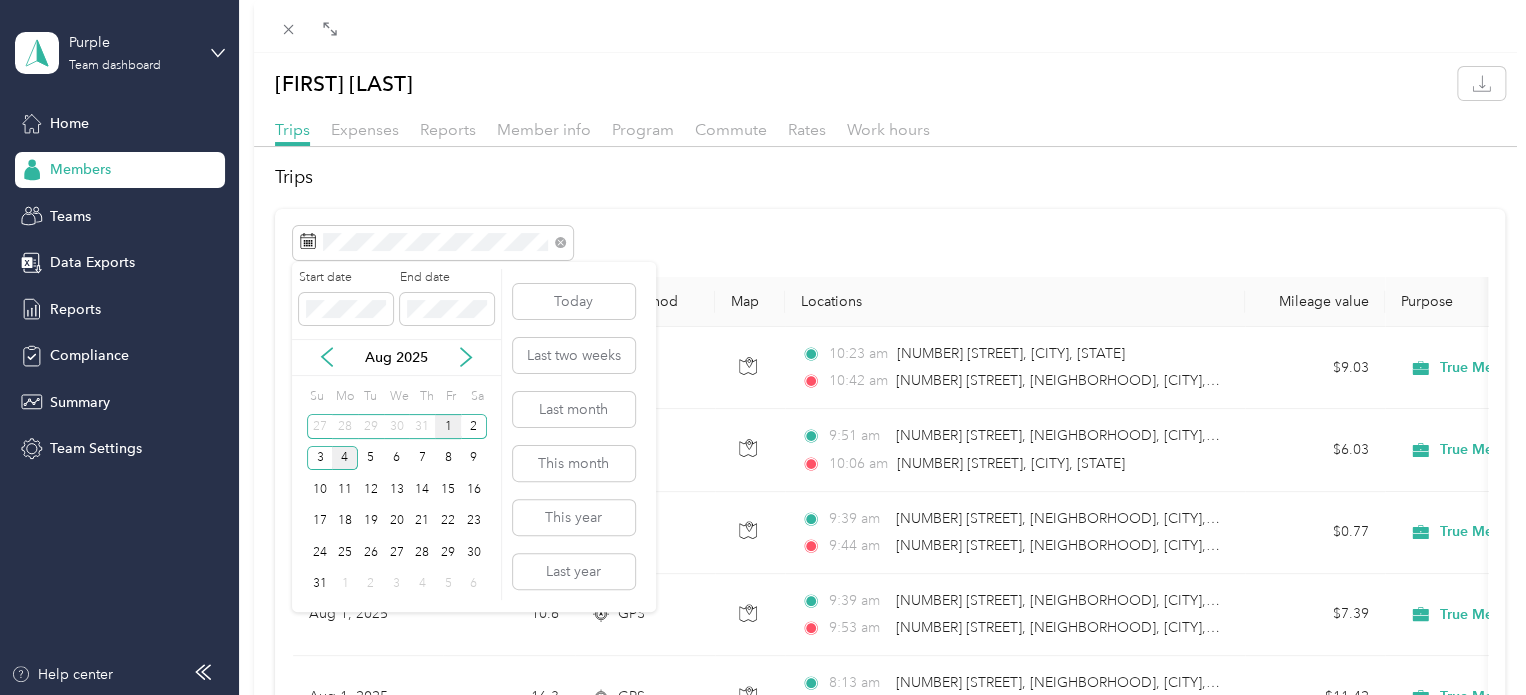click on "1" at bounding box center [448, 426] 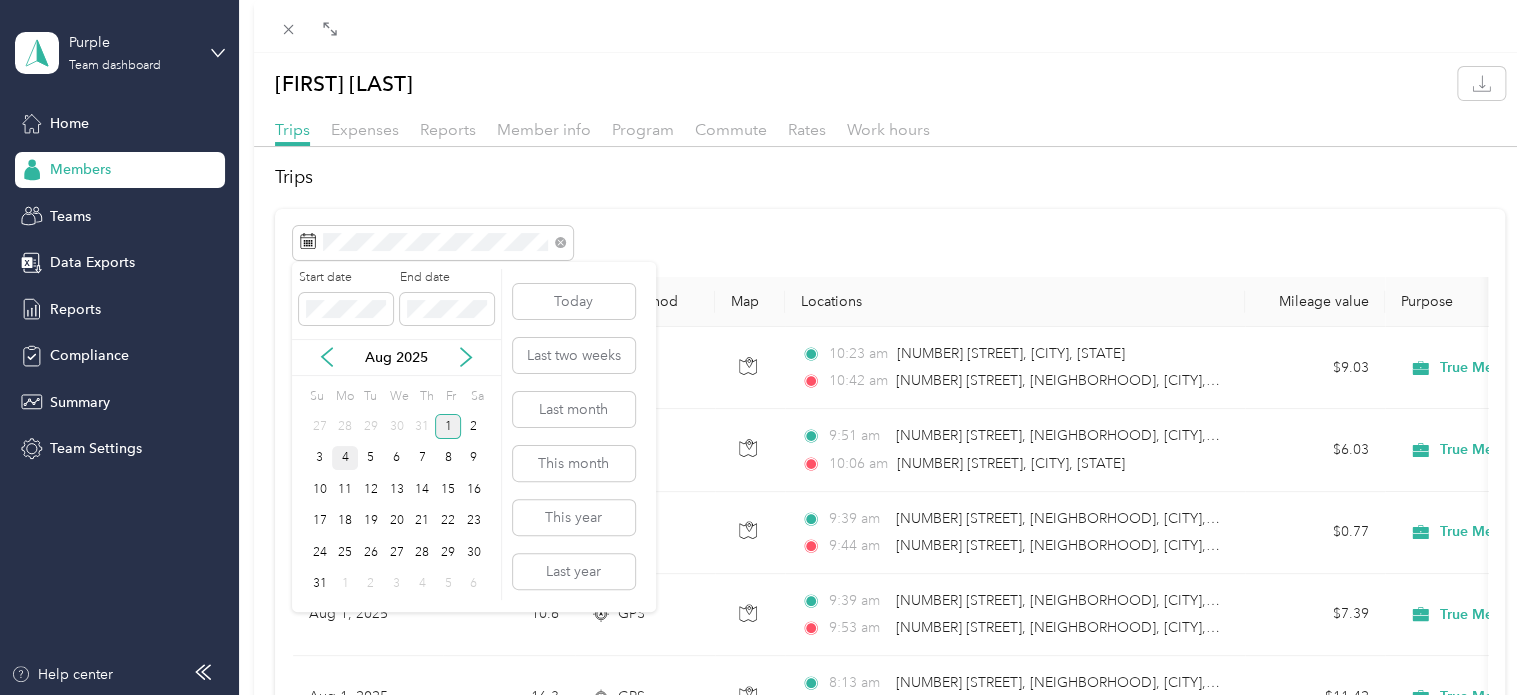 click on "1" at bounding box center (448, 426) 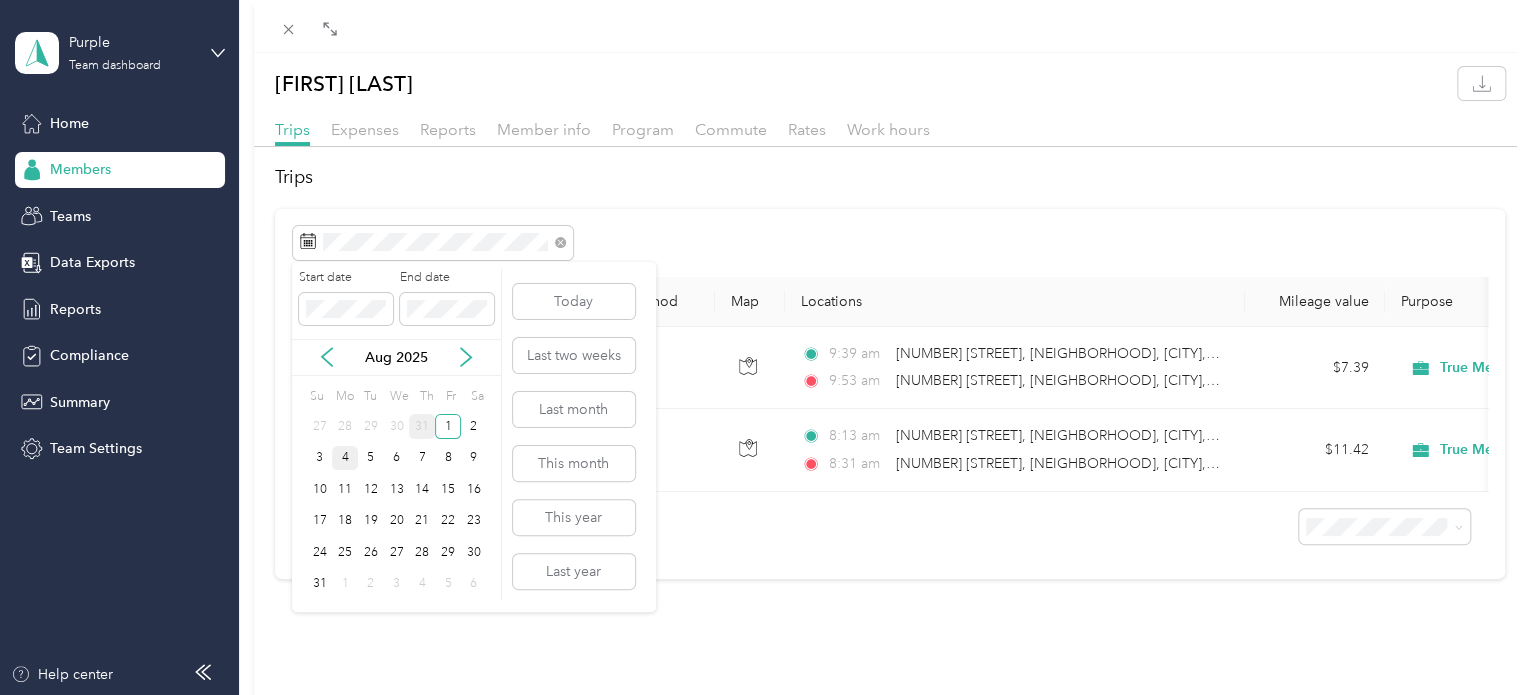click on "31" at bounding box center (422, 426) 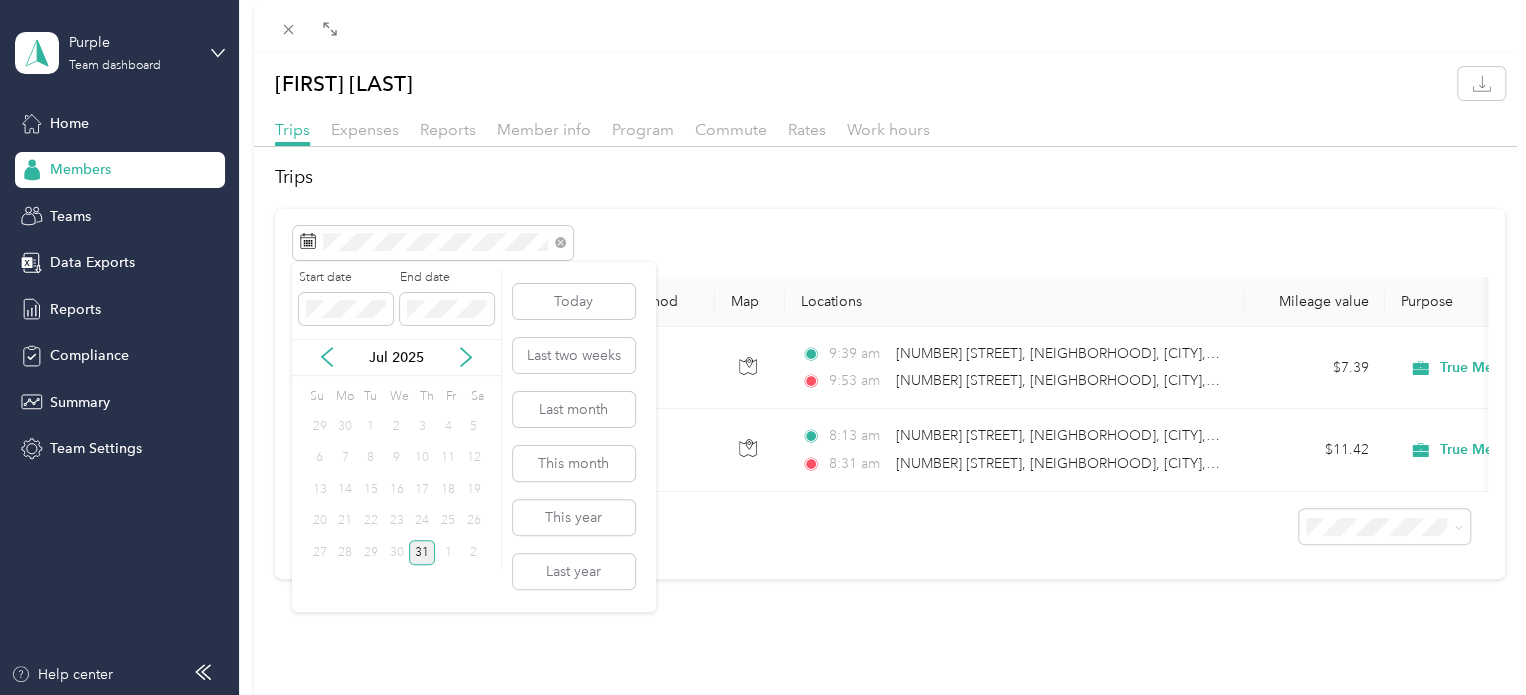 click on "31" at bounding box center [422, 552] 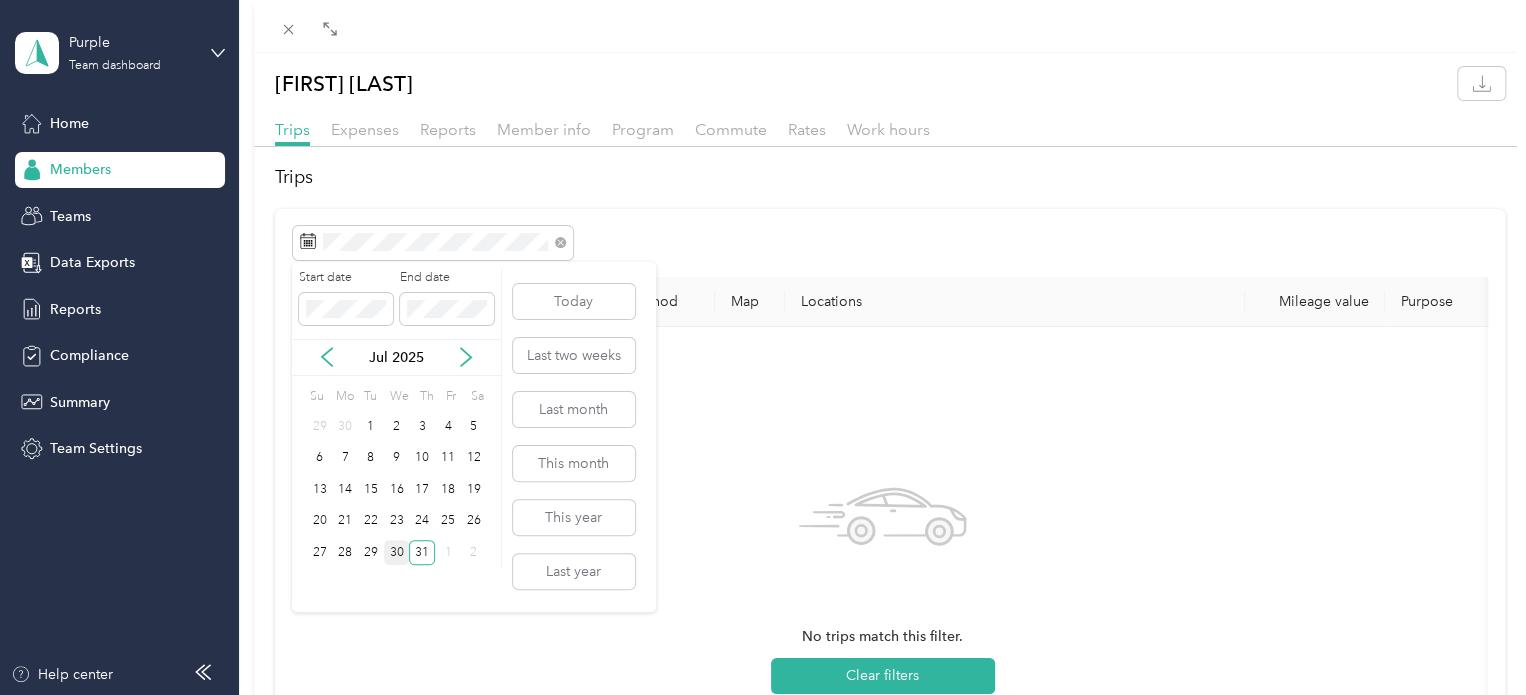 click on "30" at bounding box center (397, 552) 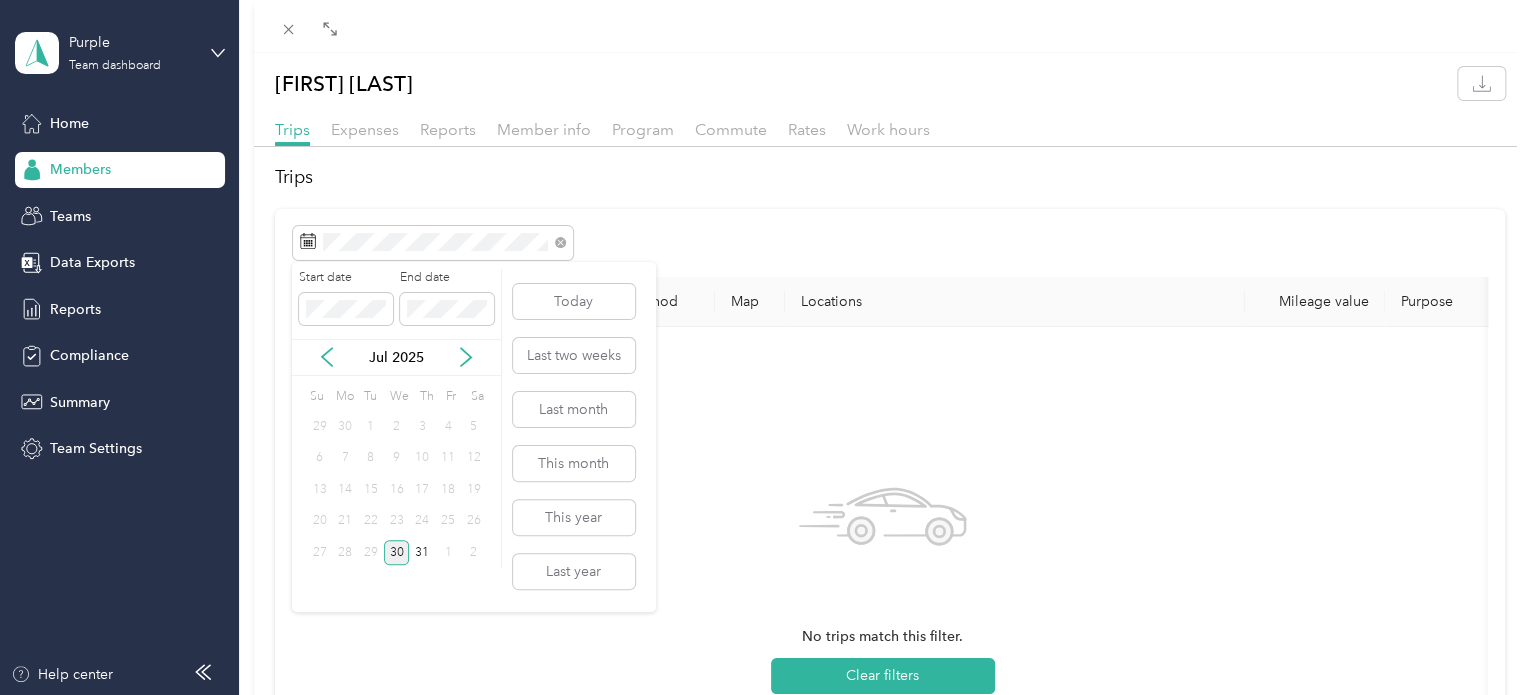 click on "30" at bounding box center [397, 552] 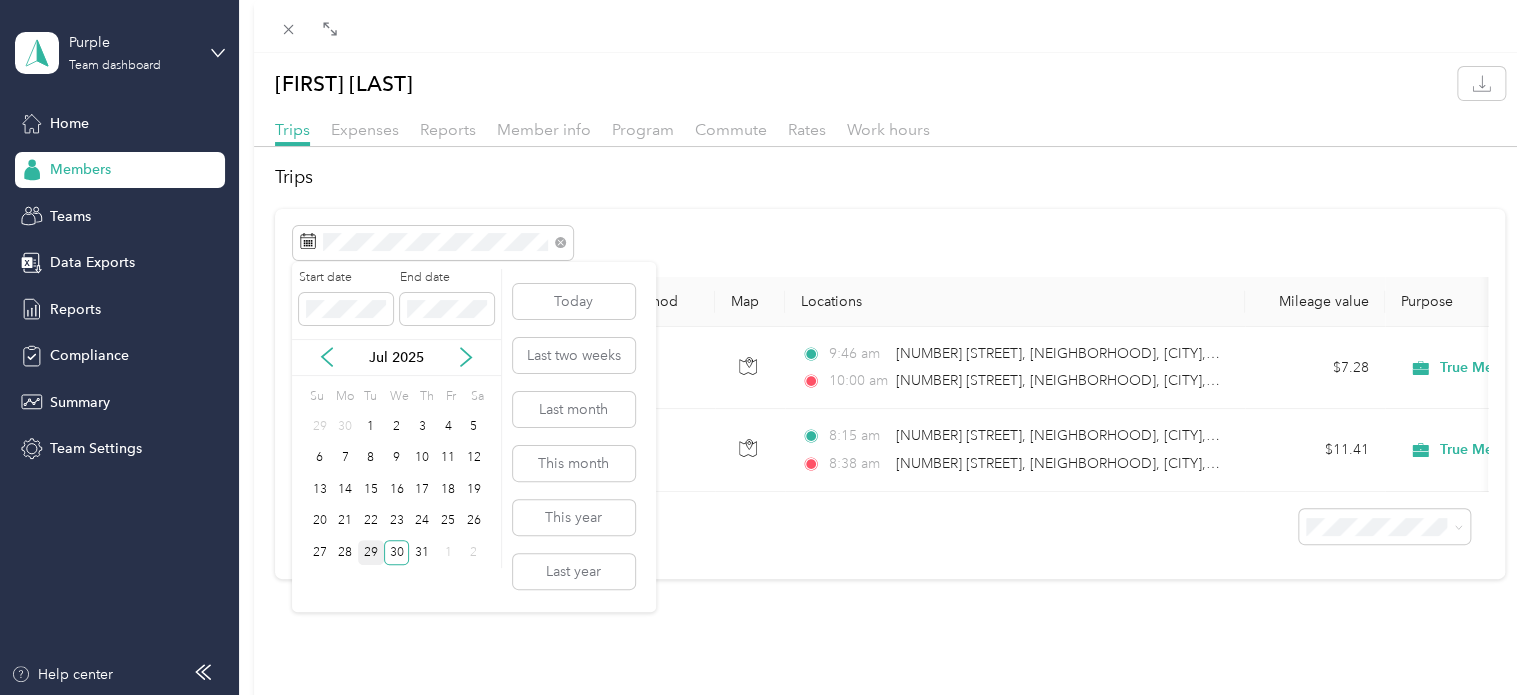 click on "29" at bounding box center [371, 552] 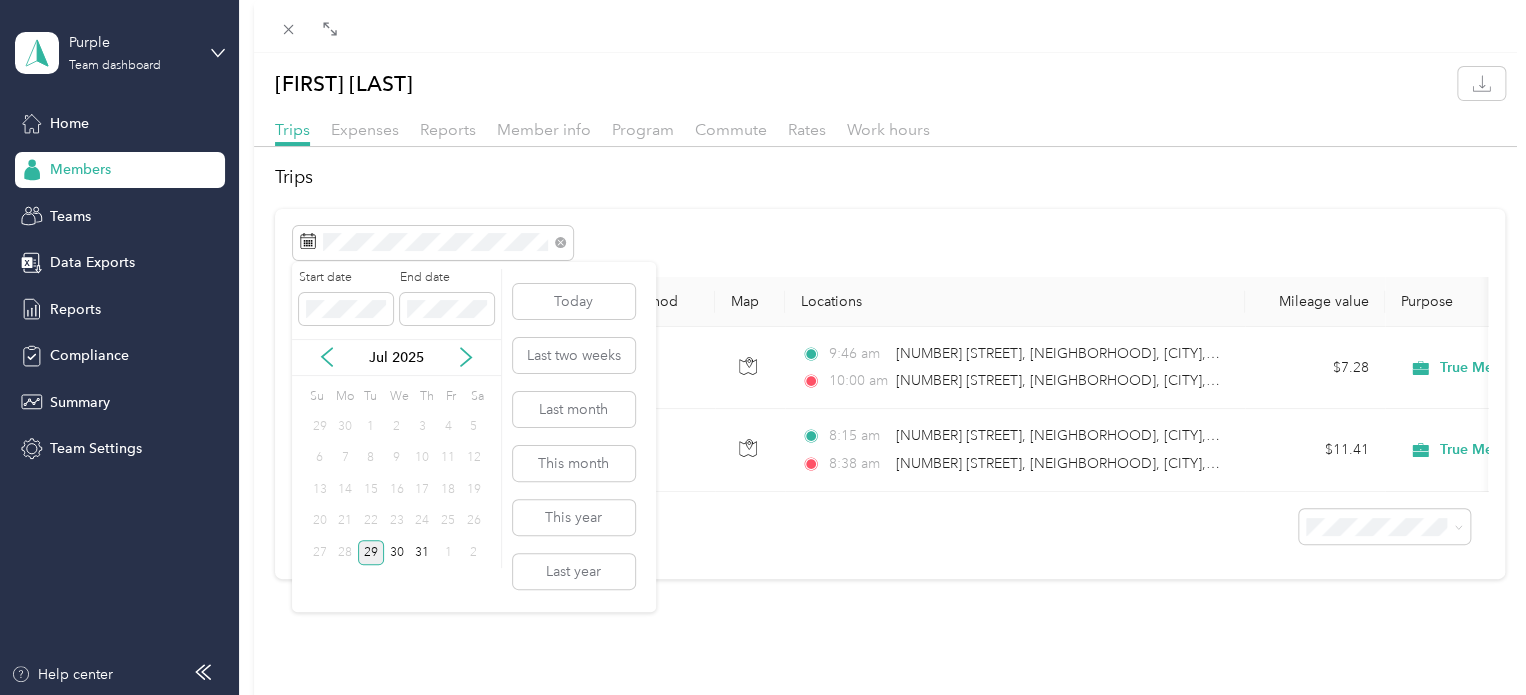 click on "29" at bounding box center [371, 552] 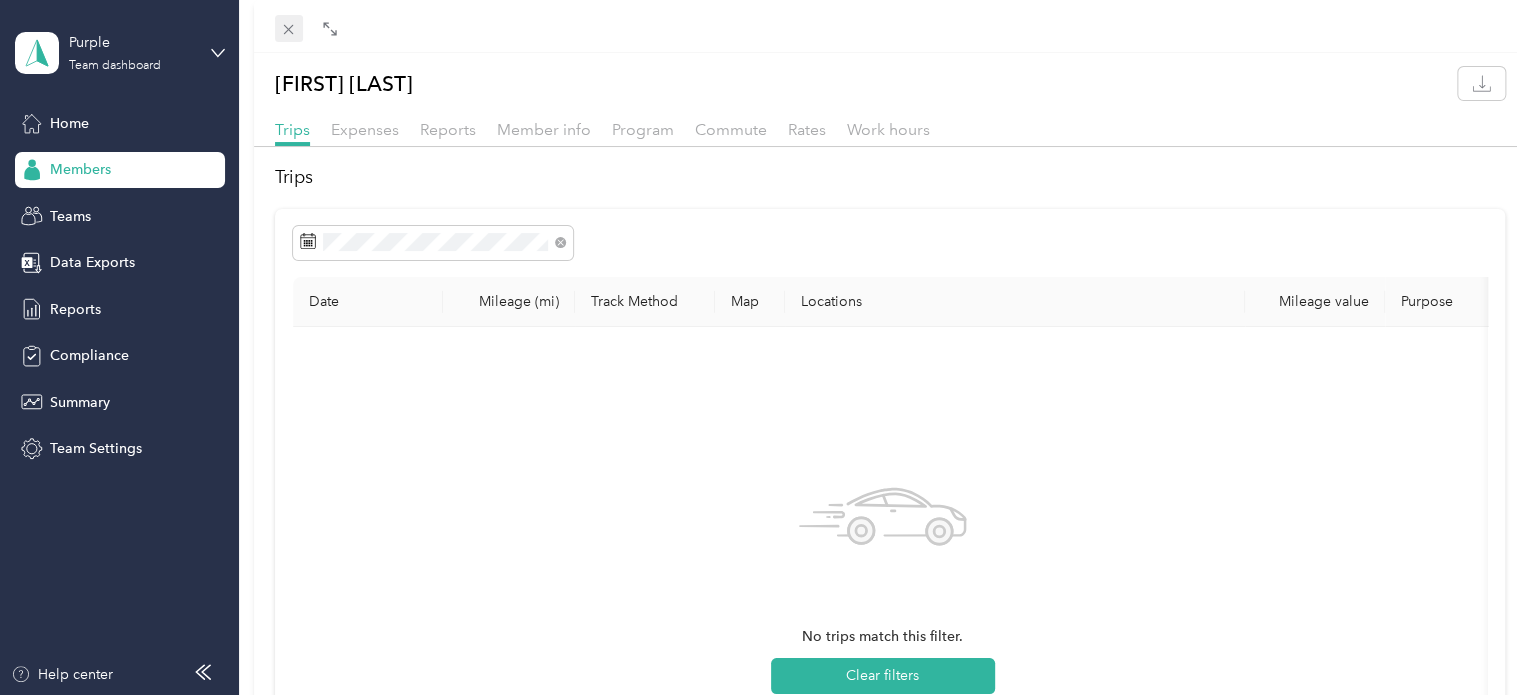 click 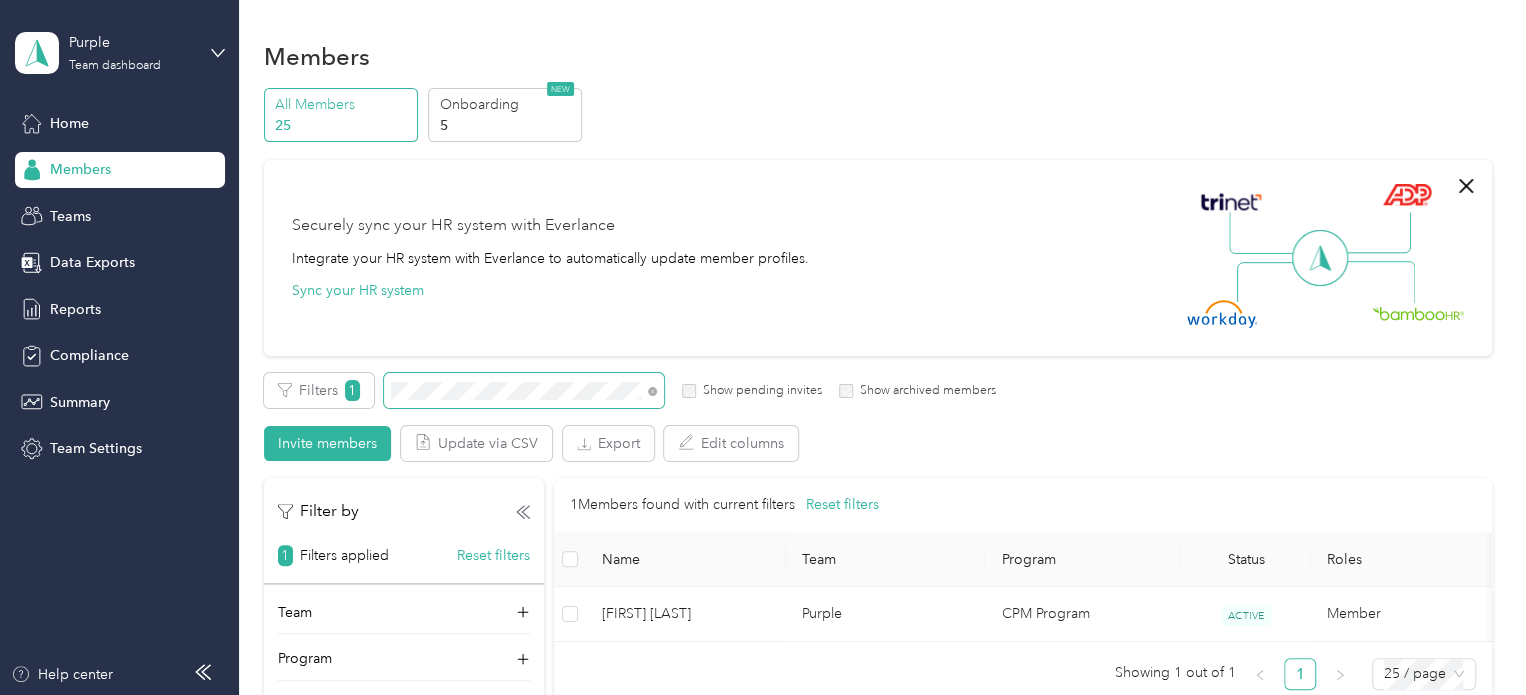 click on "Filters 1 Show pending invites Show archived members Invite members Update via CSV Export Edit columns" at bounding box center [878, 417] 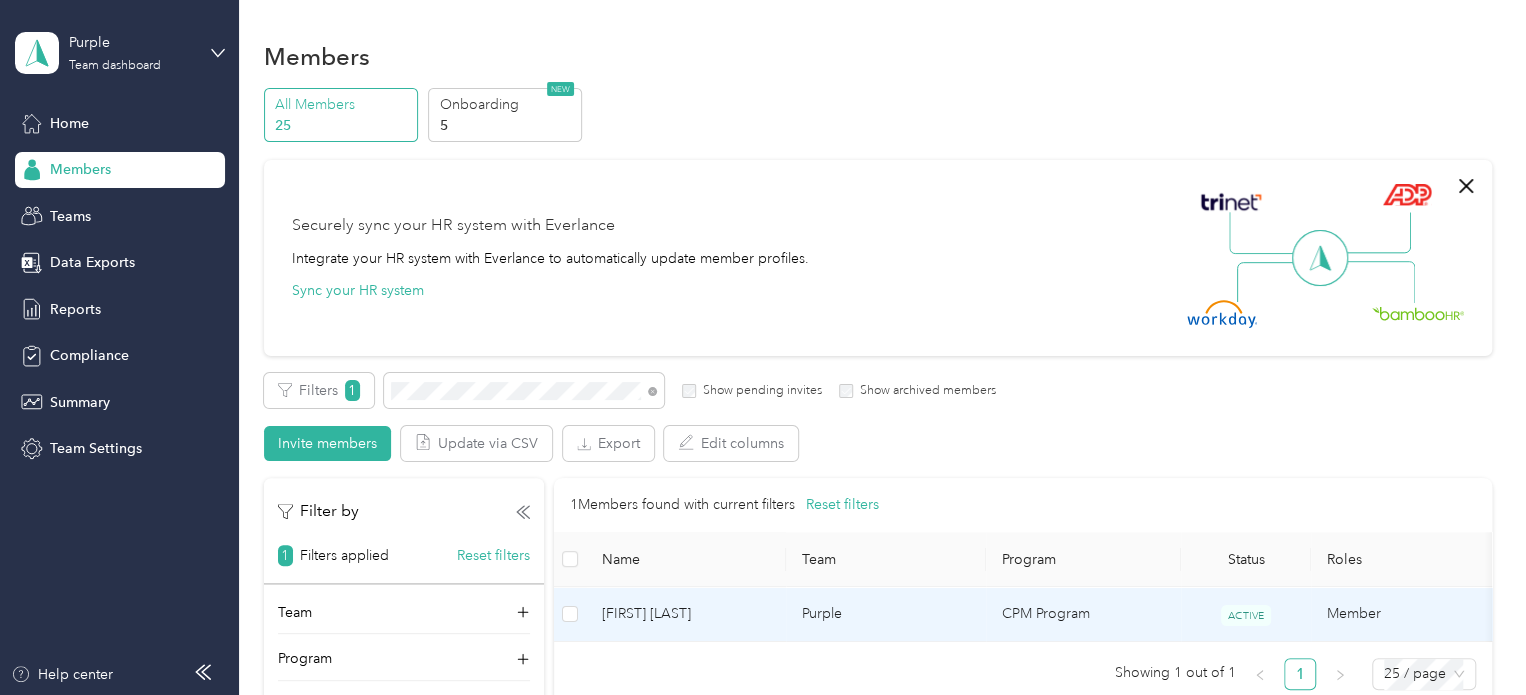 click on "[FIRST] [LAST]" at bounding box center [686, 614] 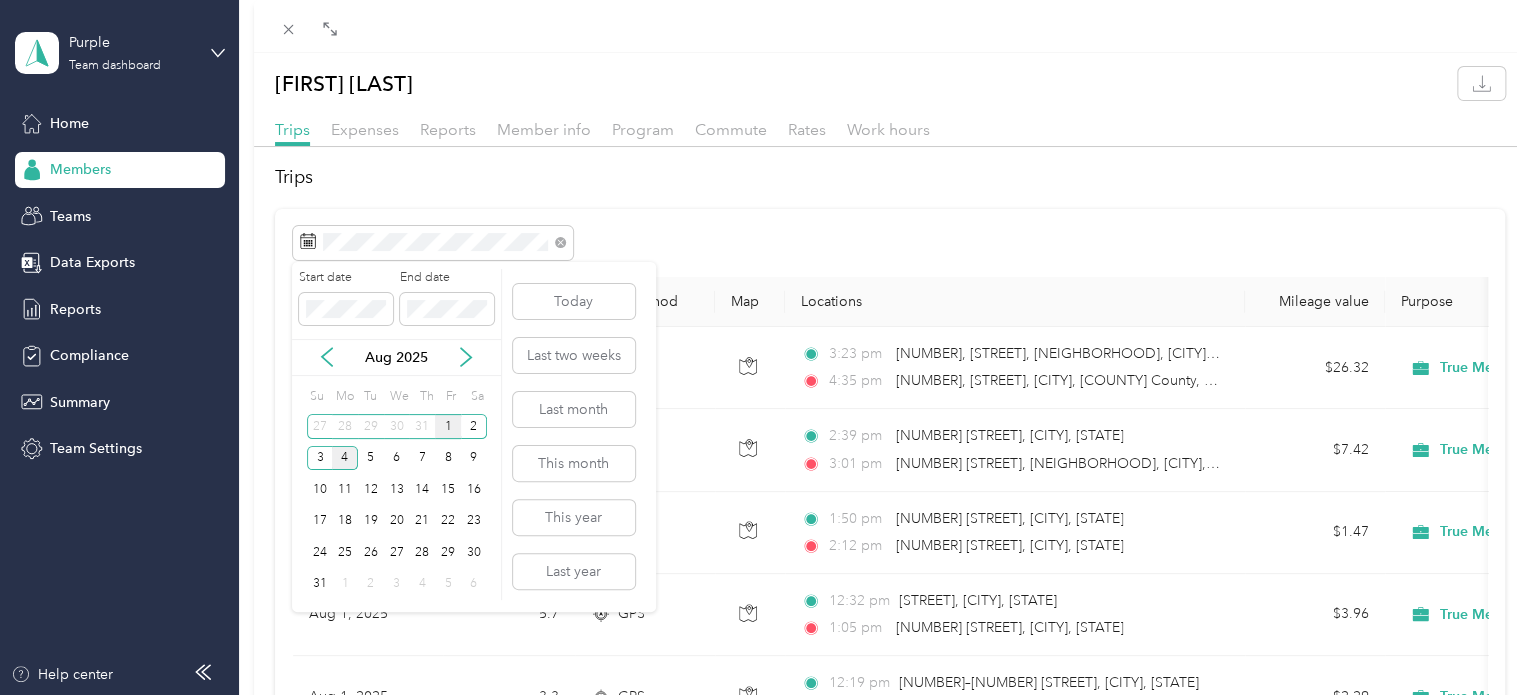 click on "1" at bounding box center (448, 426) 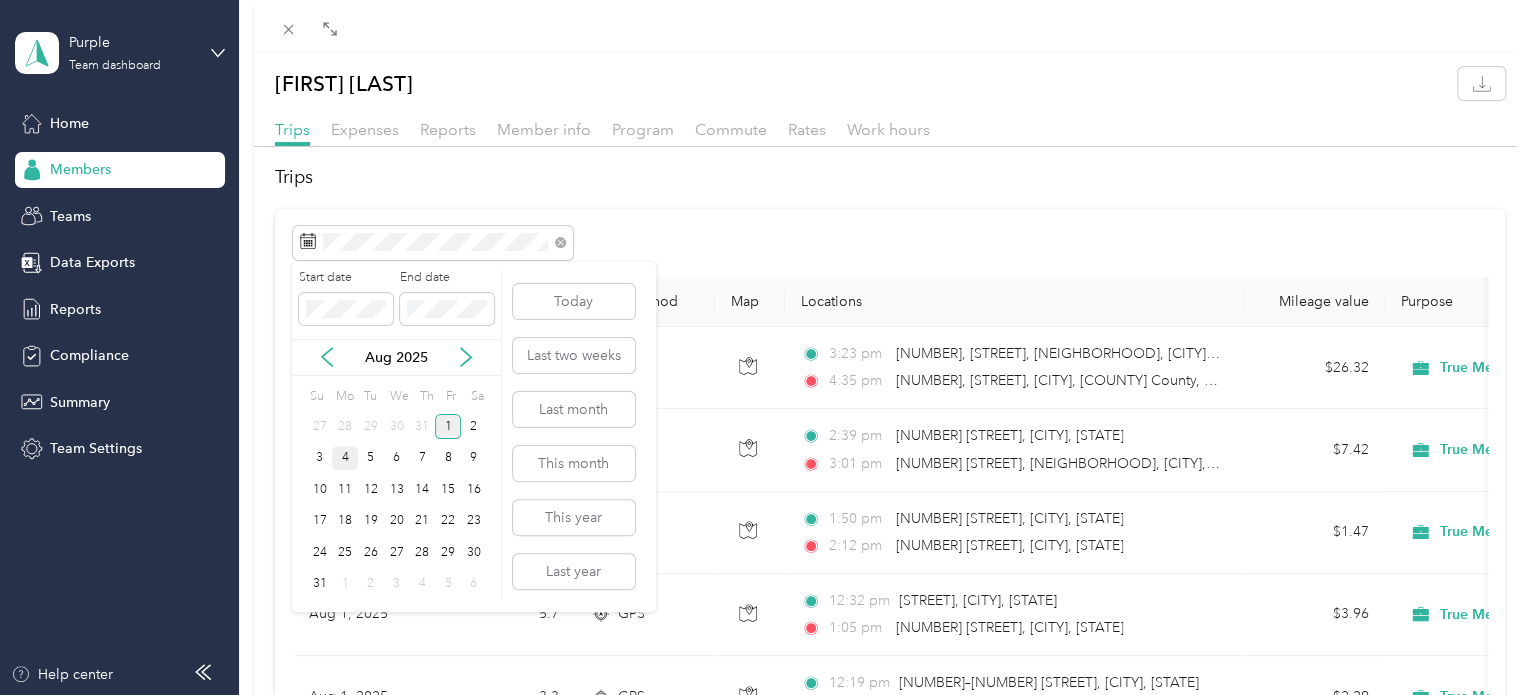 click on "1" at bounding box center (448, 426) 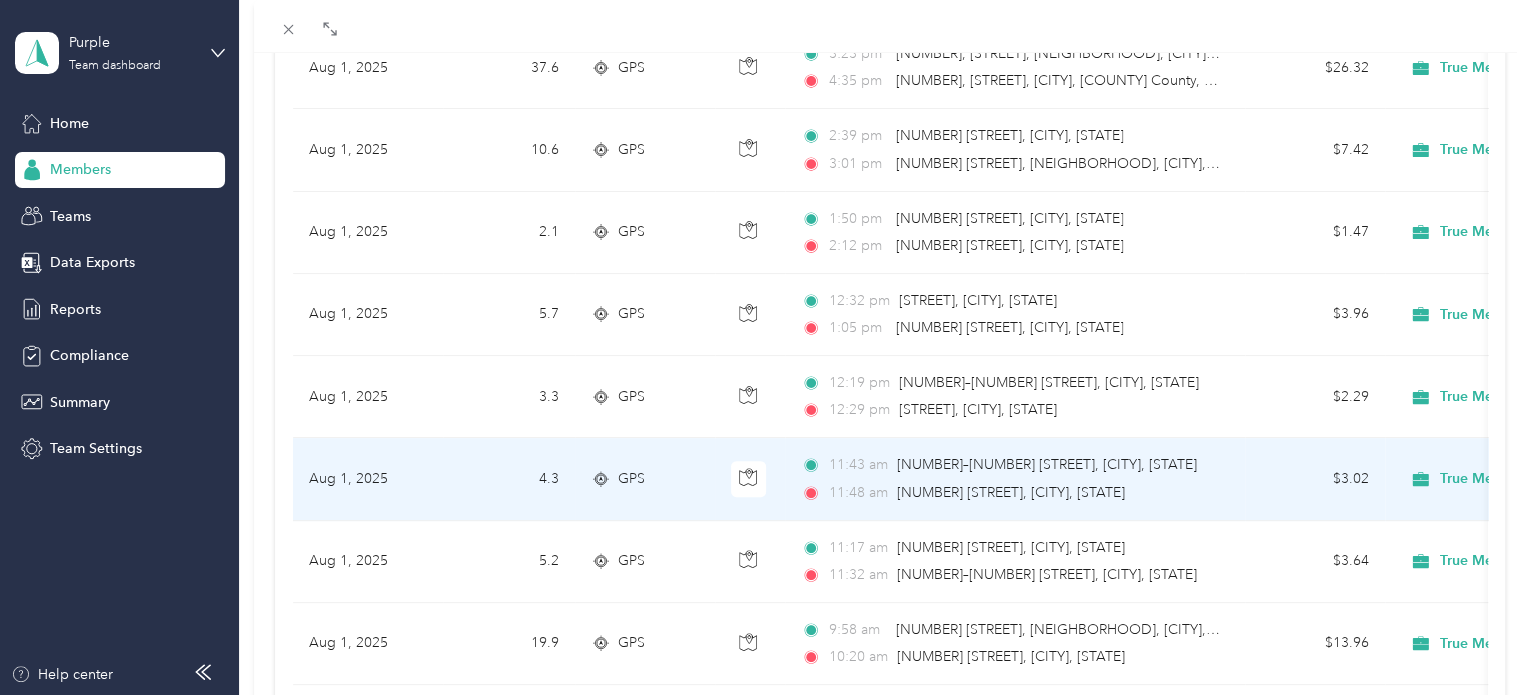 scroll, scrollTop: 0, scrollLeft: 0, axis: both 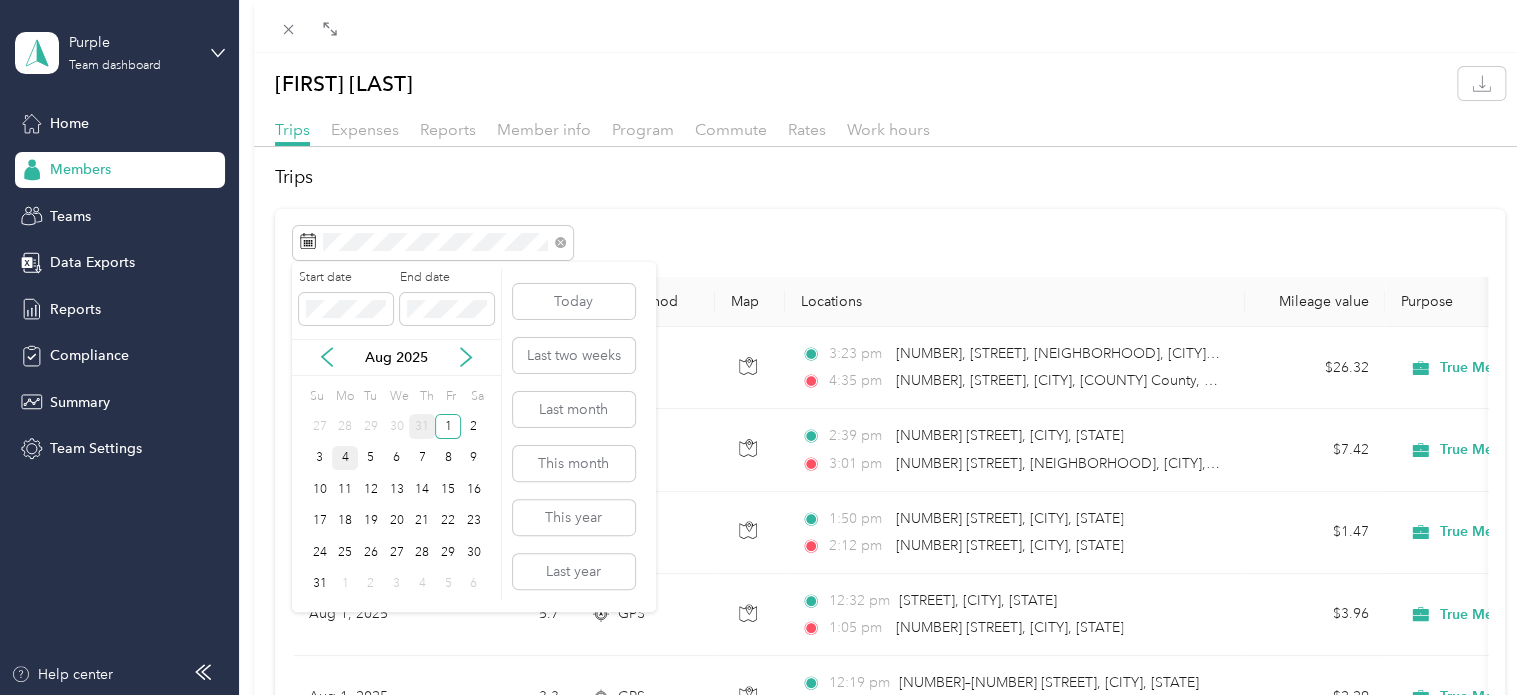 click on "31" at bounding box center (422, 426) 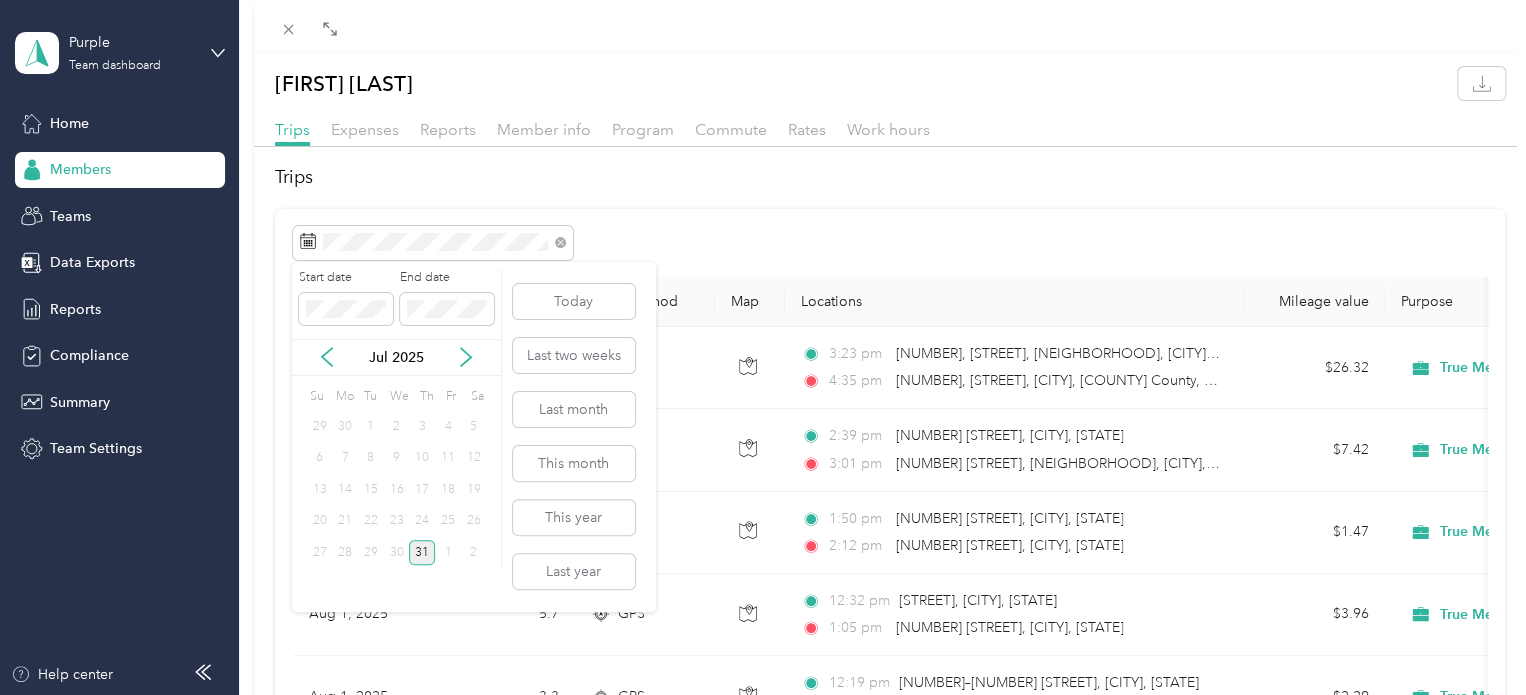 click on "31" at bounding box center (422, 552) 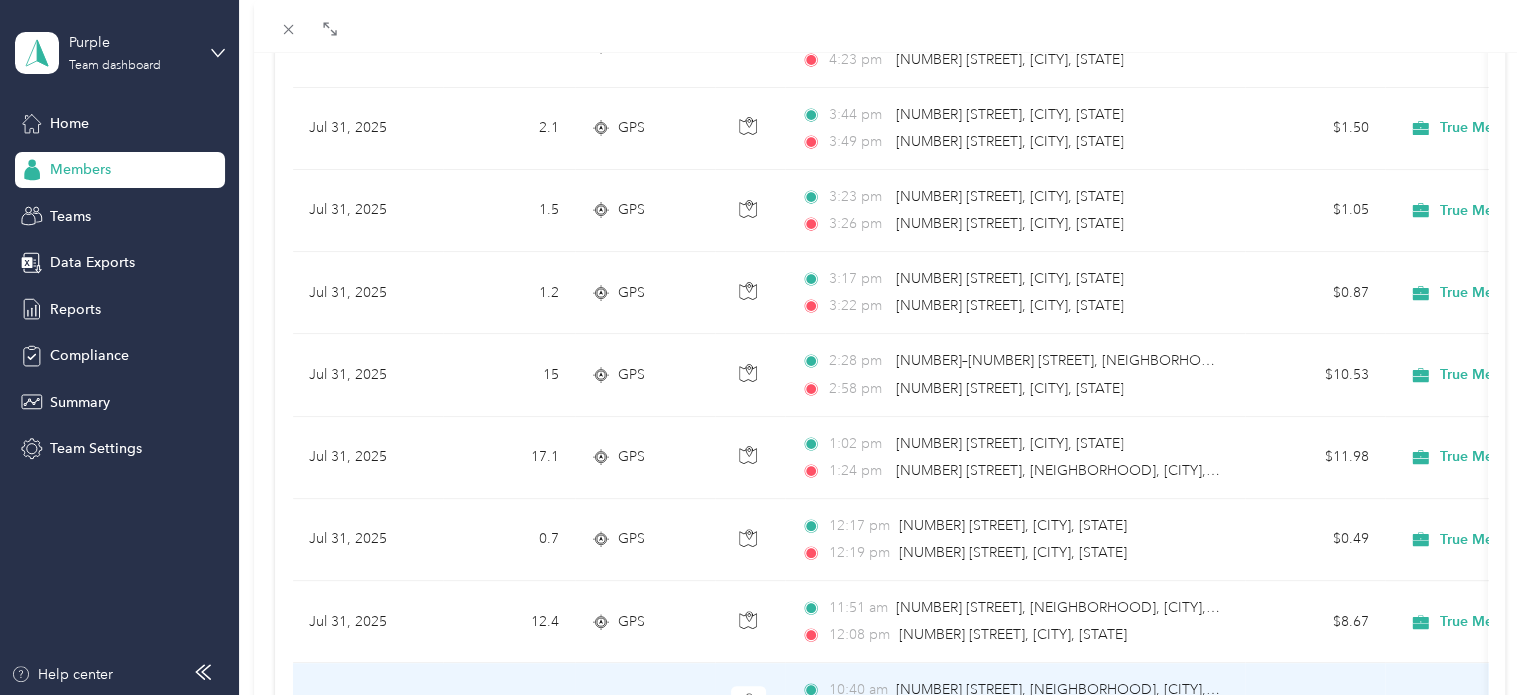 scroll, scrollTop: 104, scrollLeft: 0, axis: vertical 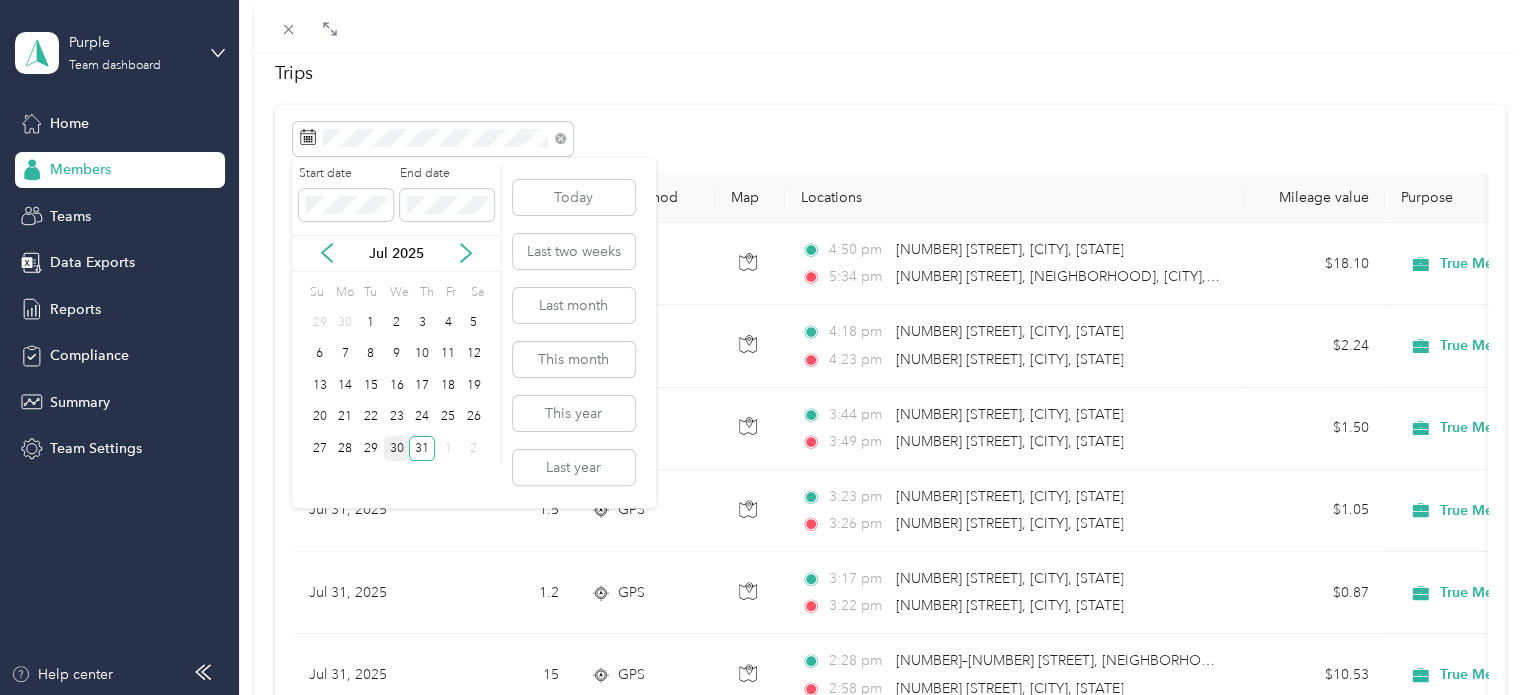 click on "30" at bounding box center [397, 448] 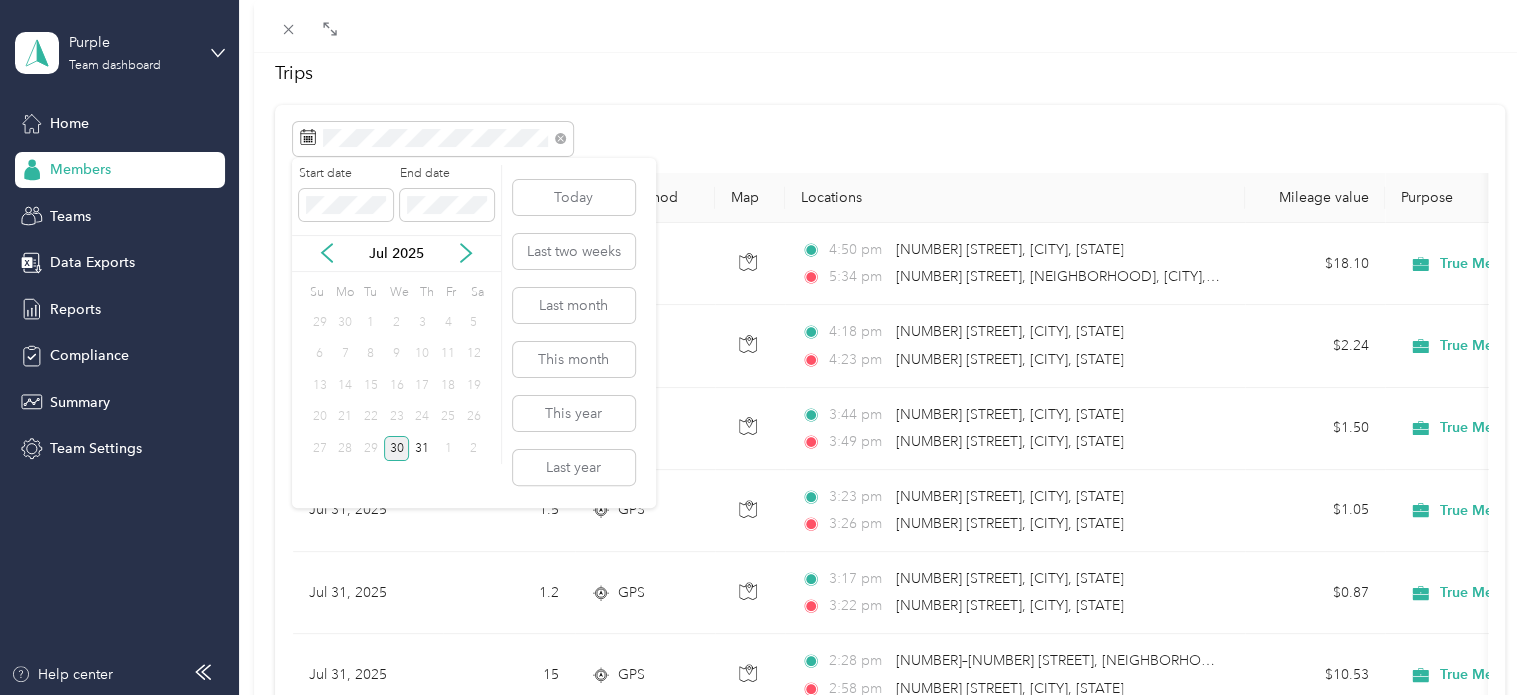 click on "30" at bounding box center (397, 448) 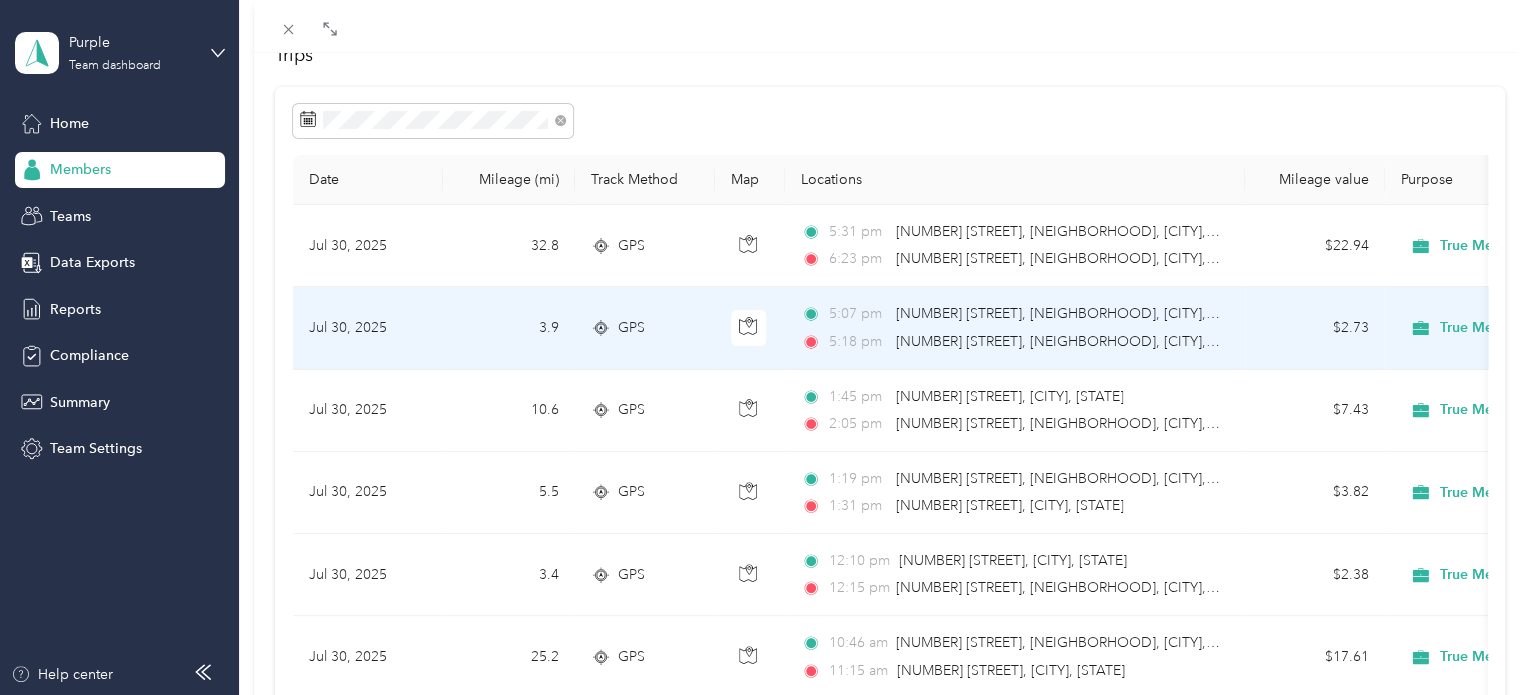 scroll, scrollTop: 93, scrollLeft: 0, axis: vertical 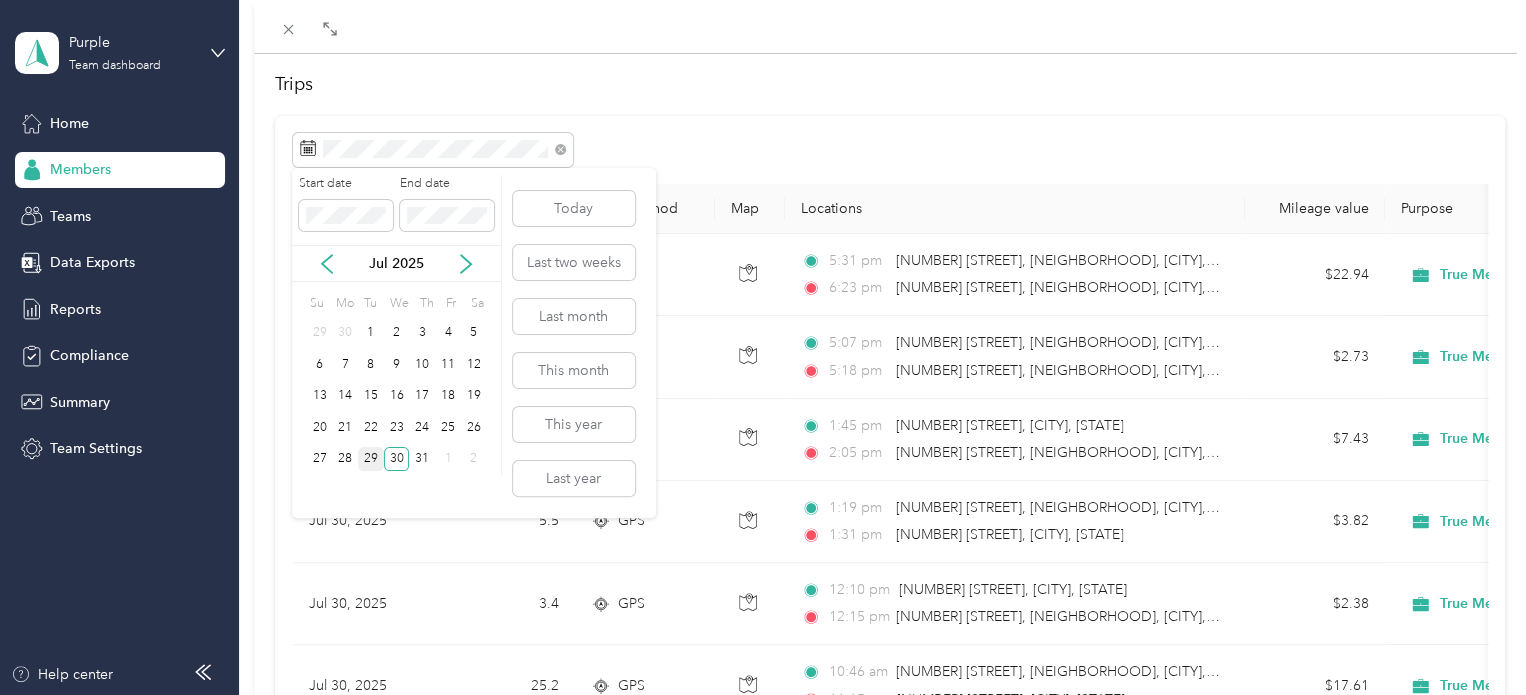 click on "29" at bounding box center (371, 459) 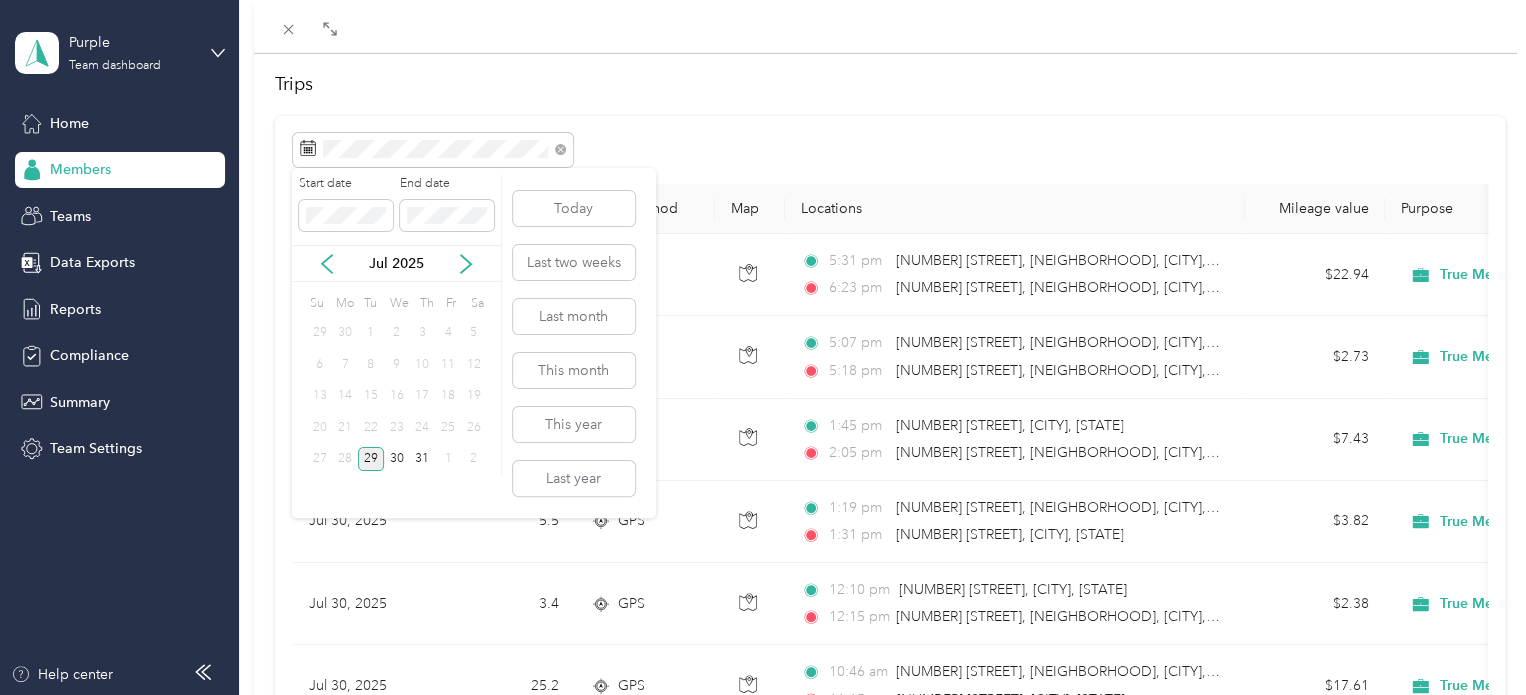 click on "29" at bounding box center [371, 459] 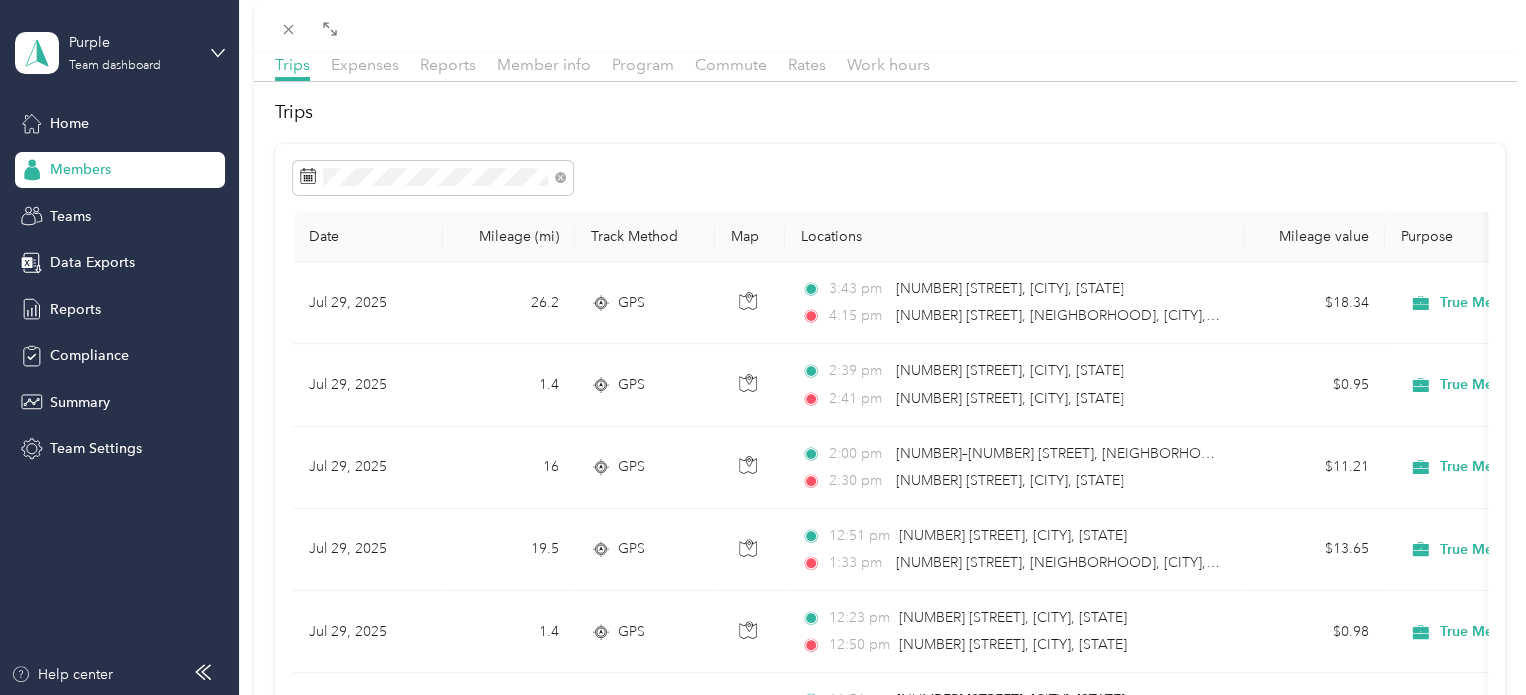 scroll, scrollTop: 58, scrollLeft: 0, axis: vertical 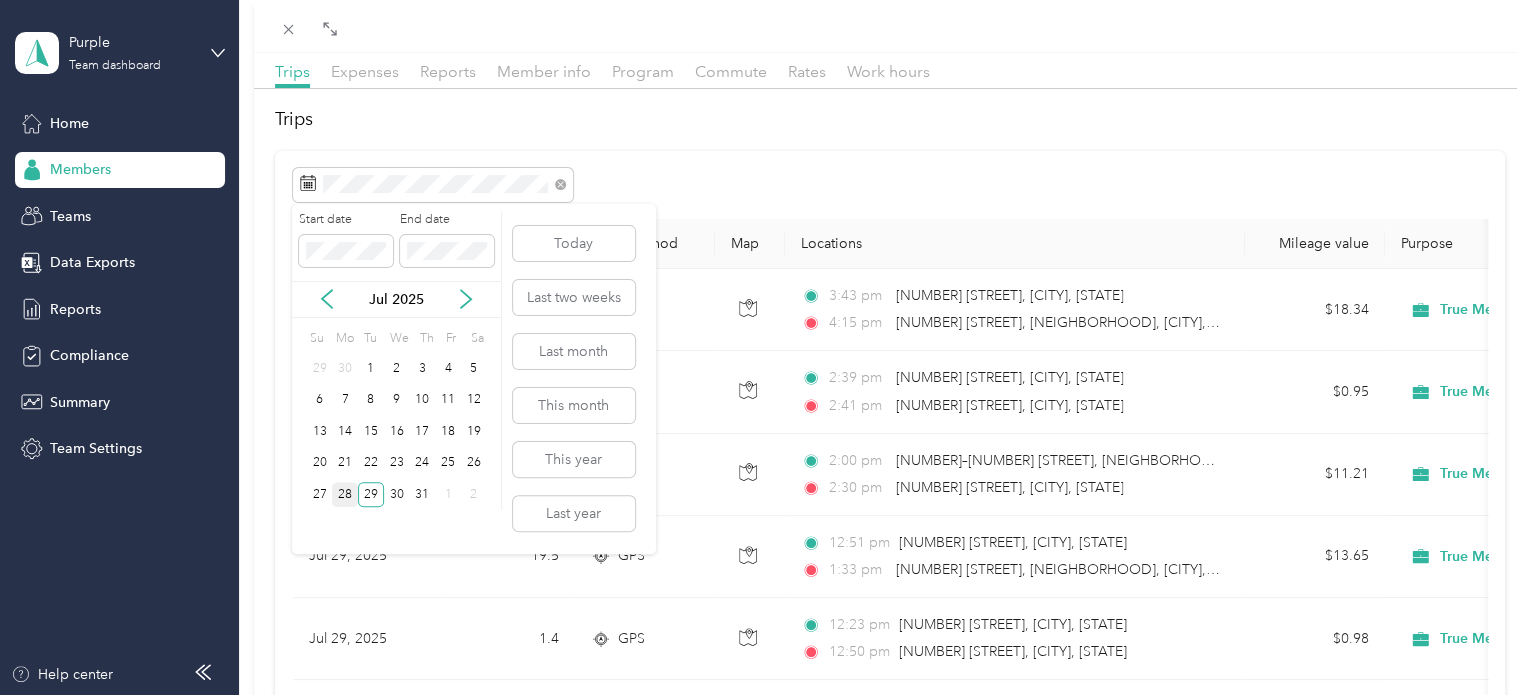 click on "28" at bounding box center [345, 494] 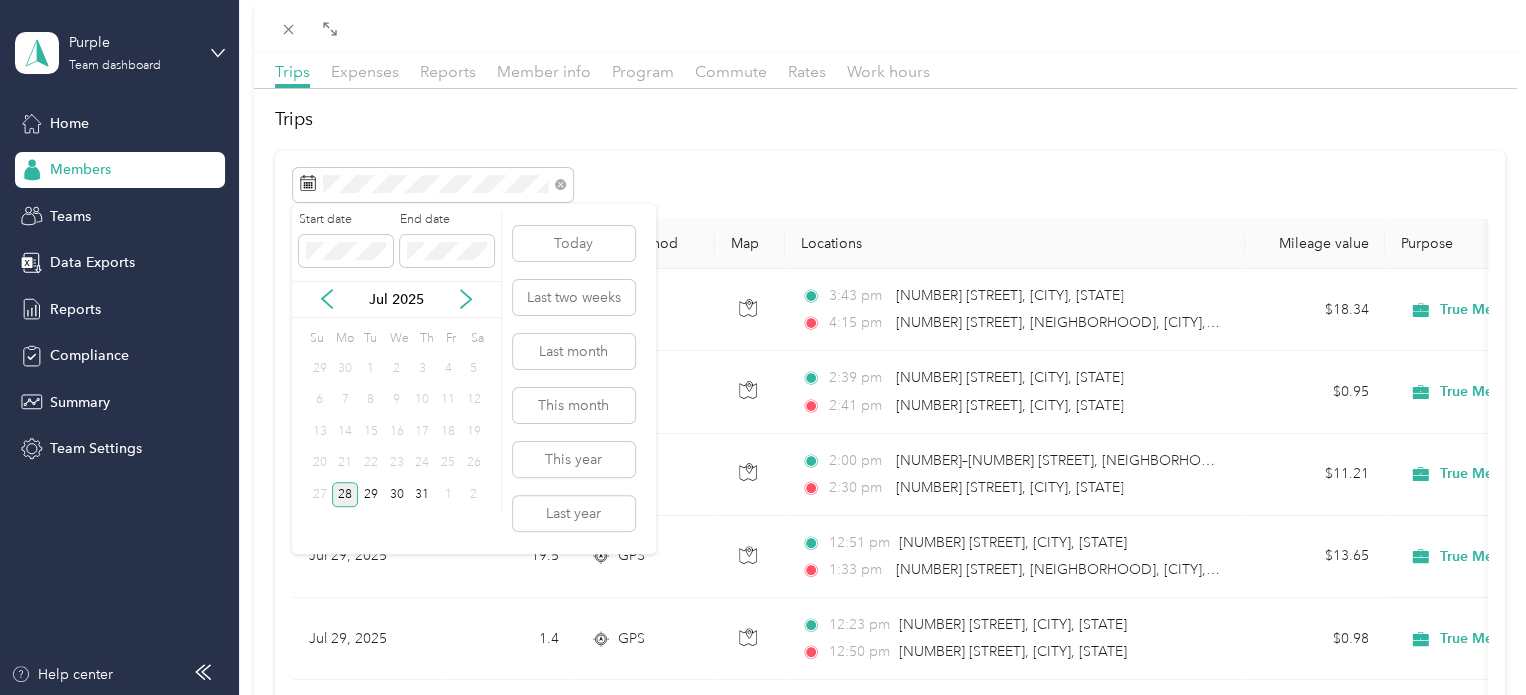 click on "28" at bounding box center [345, 494] 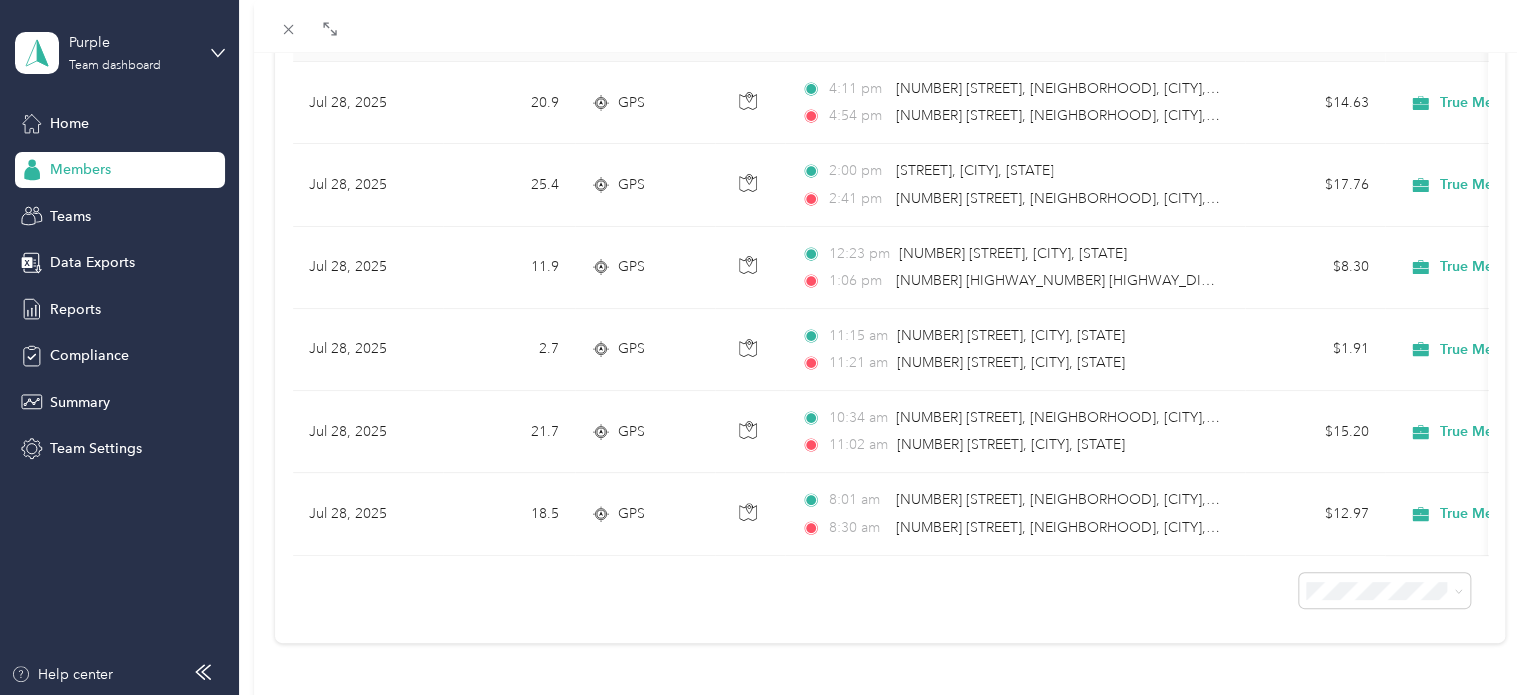 scroll, scrollTop: 193, scrollLeft: 0, axis: vertical 